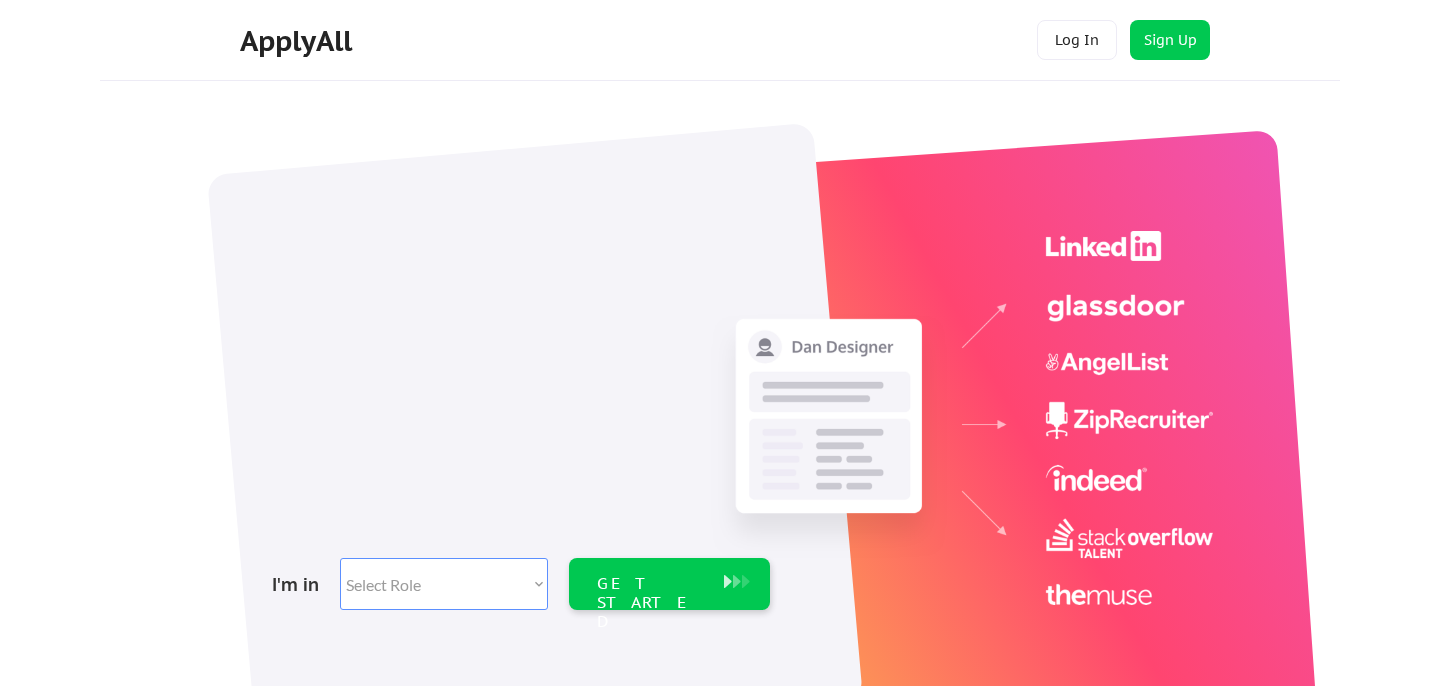 scroll, scrollTop: 0, scrollLeft: 0, axis: both 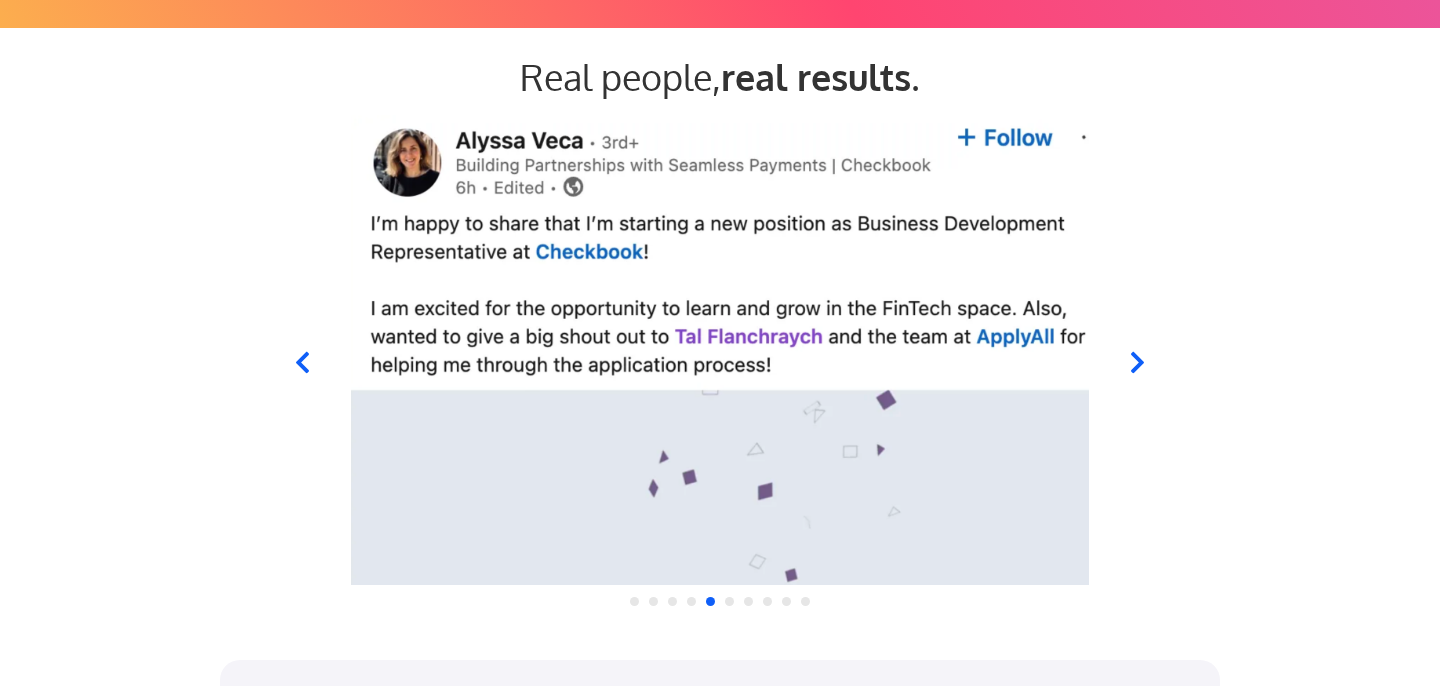 click 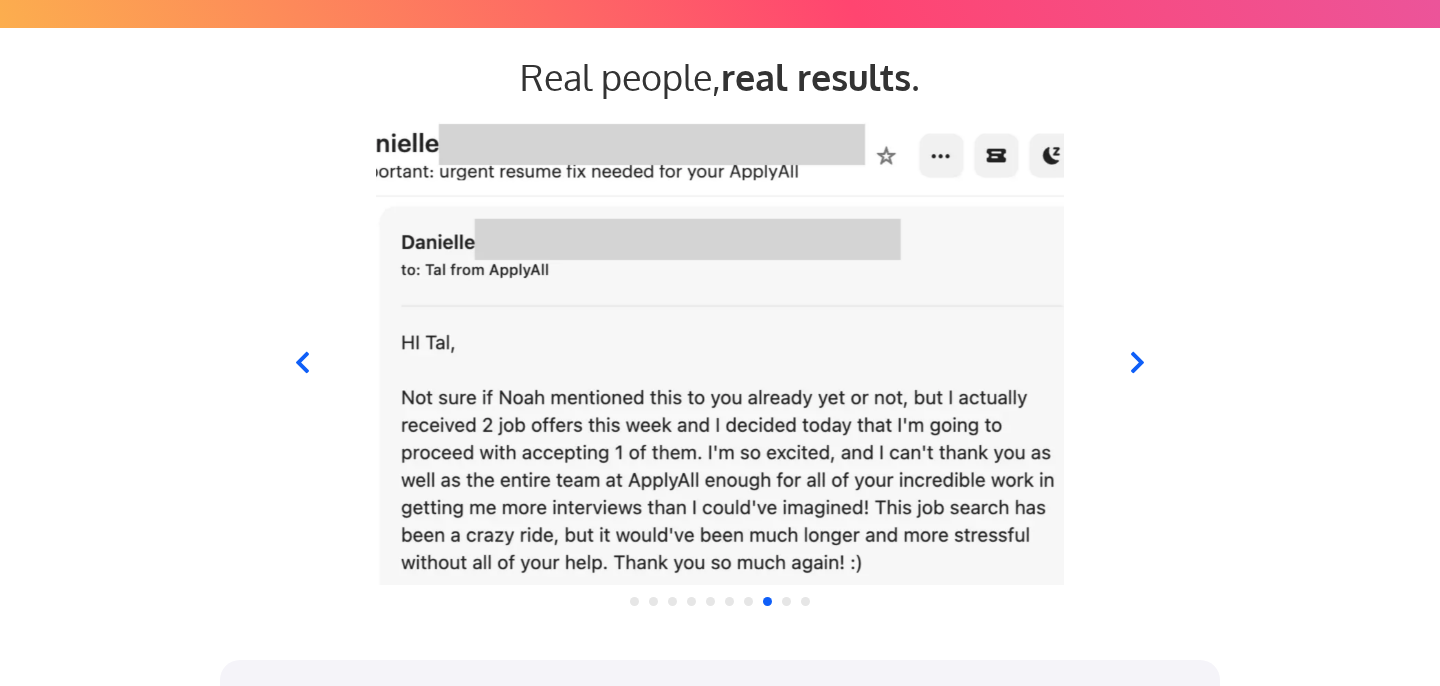 click 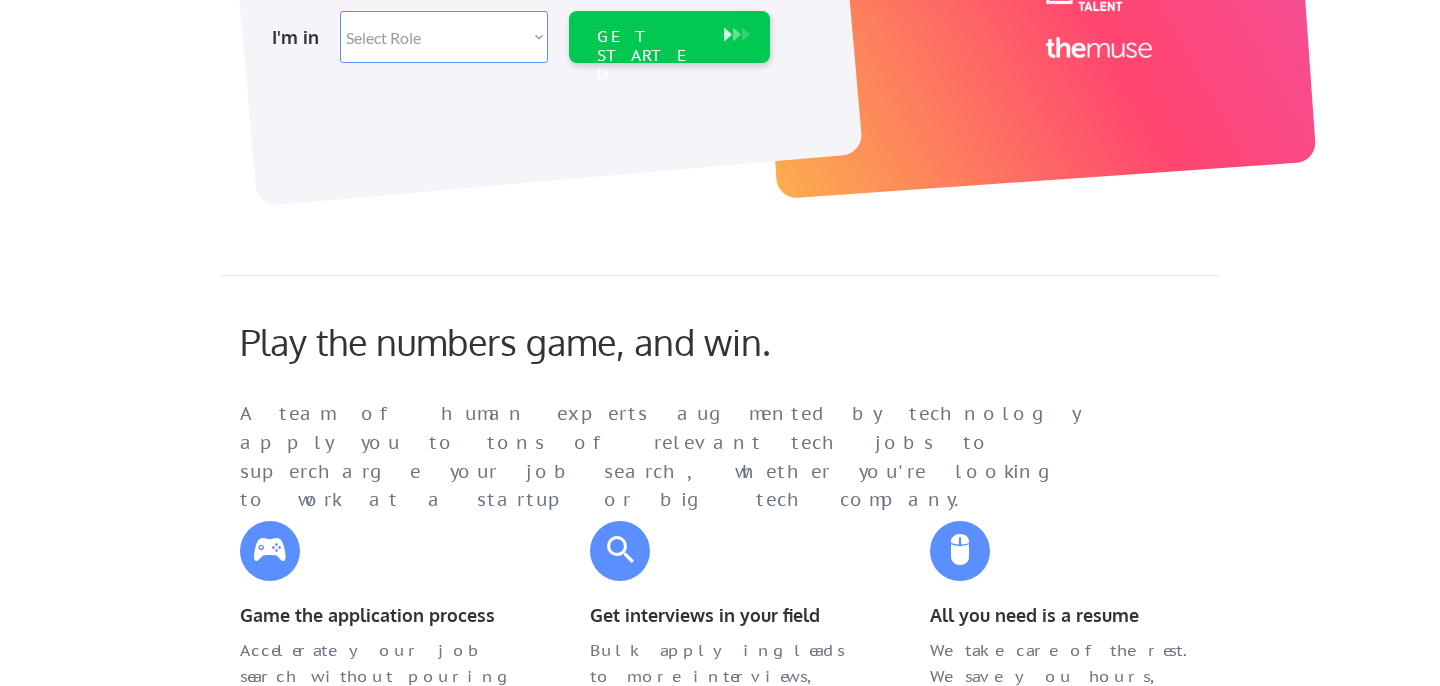 scroll, scrollTop: 280, scrollLeft: 0, axis: vertical 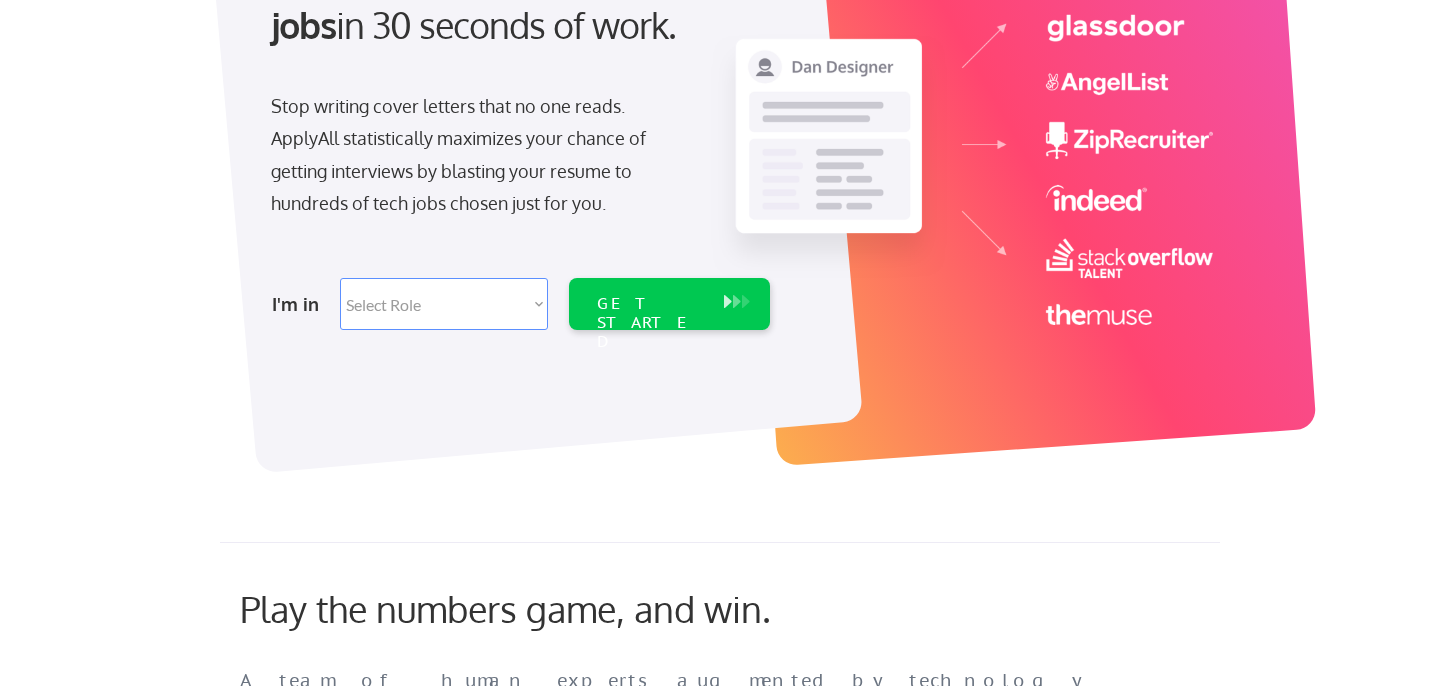 click on "Select Role Software Engineering Product Management Customer Success Sales UI/UX/Product Design Technical Project/Program Mgmt Marketing & Growth Data HR/Recruiting IT/Cybersecurity Tech Finance/Ops/Strategy Customer Support" at bounding box center [444, 304] 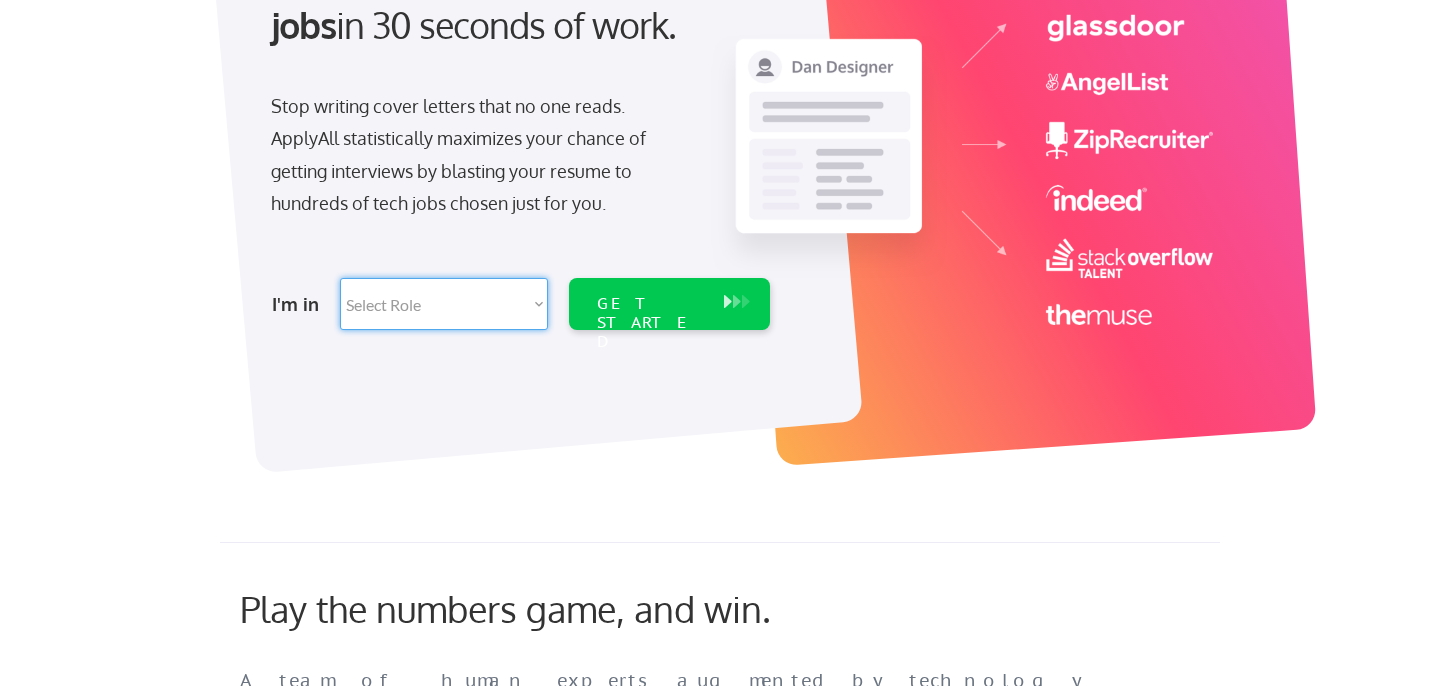select on ""sales"" 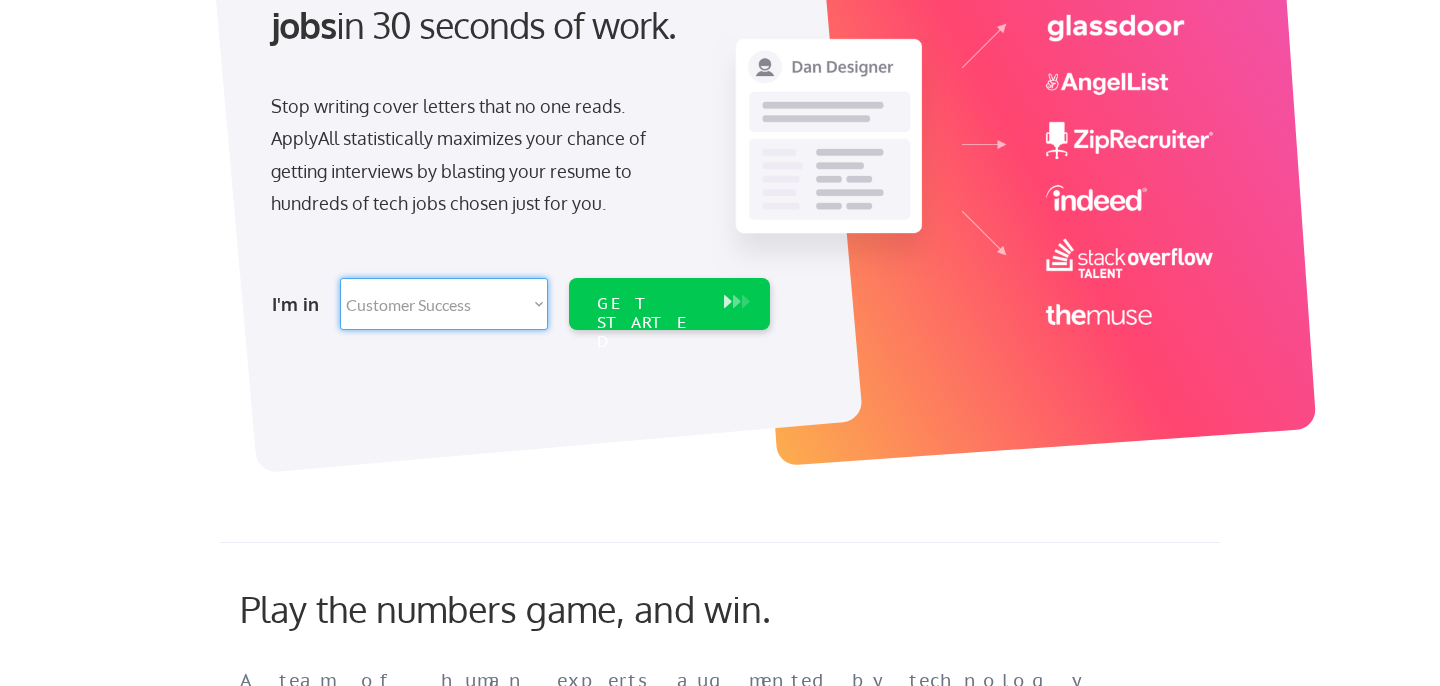 select on ""sales"" 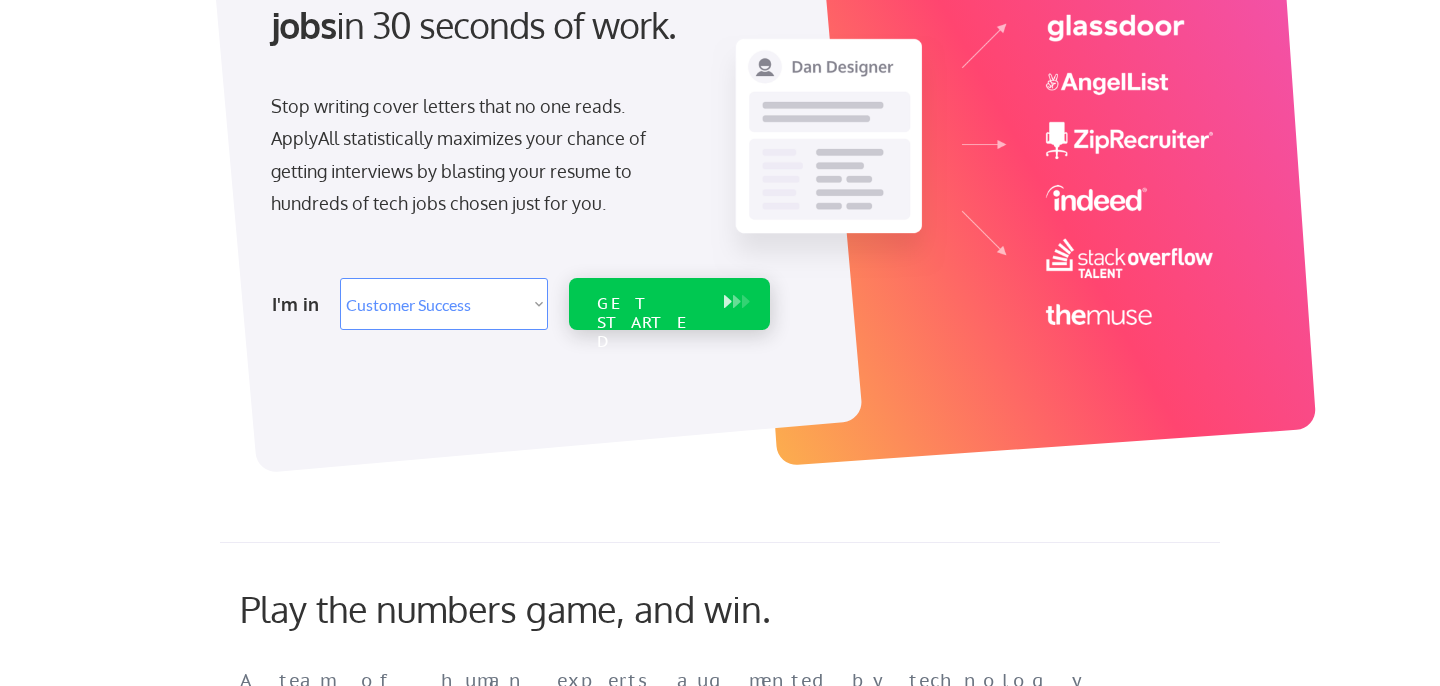 click on "GET STARTED" at bounding box center (650, 304) 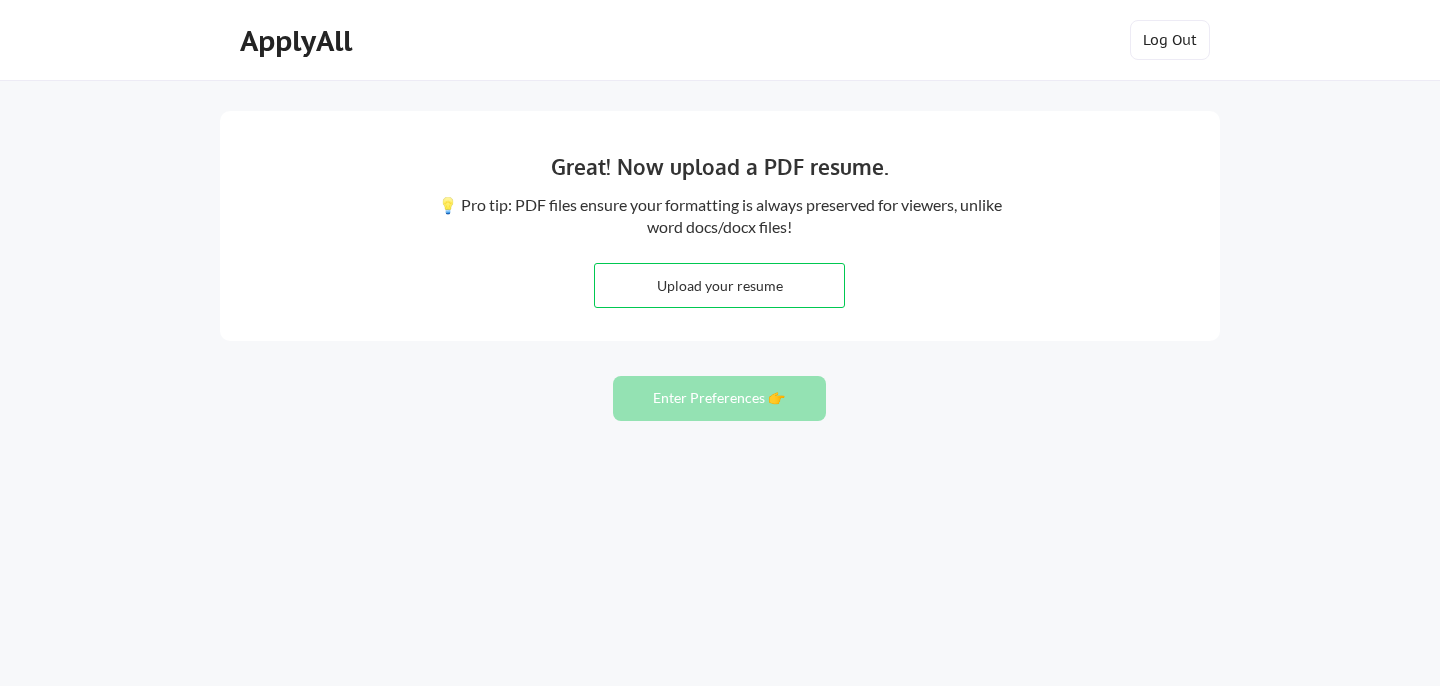 scroll, scrollTop: 0, scrollLeft: 0, axis: both 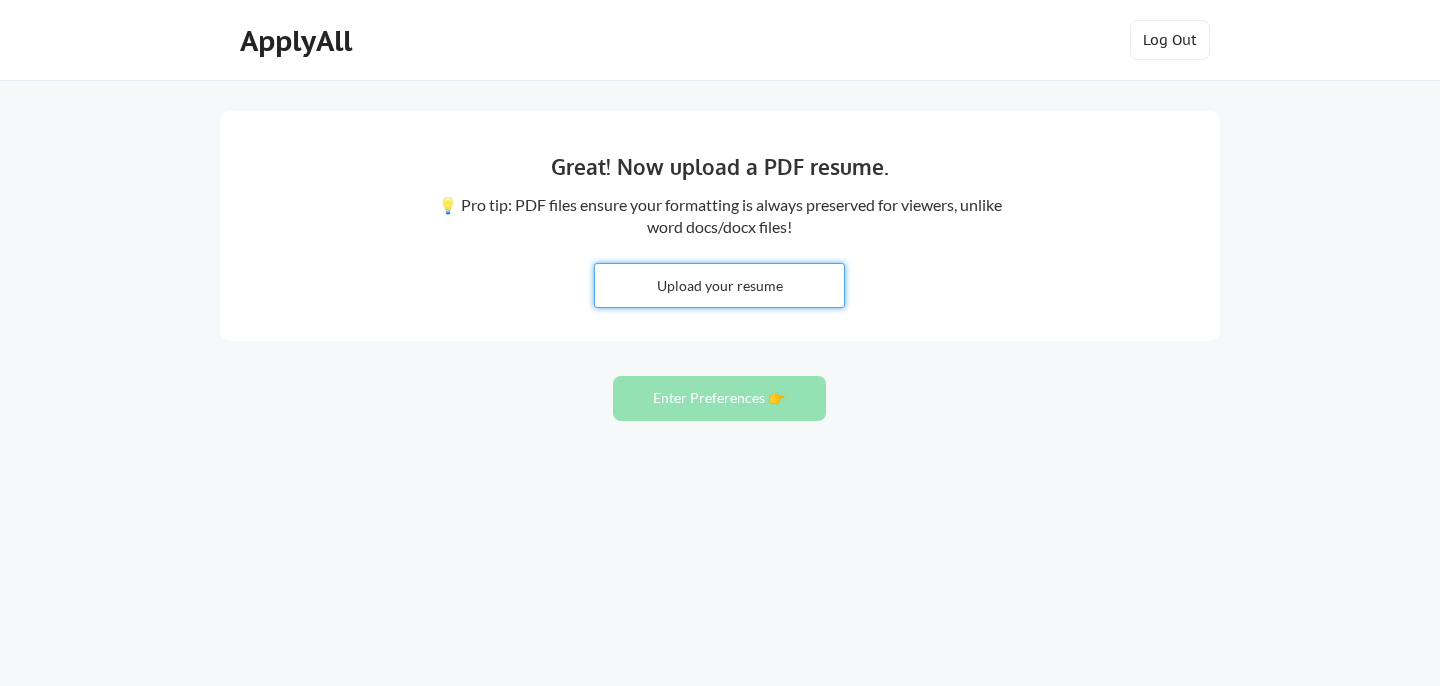 click at bounding box center (719, 285) 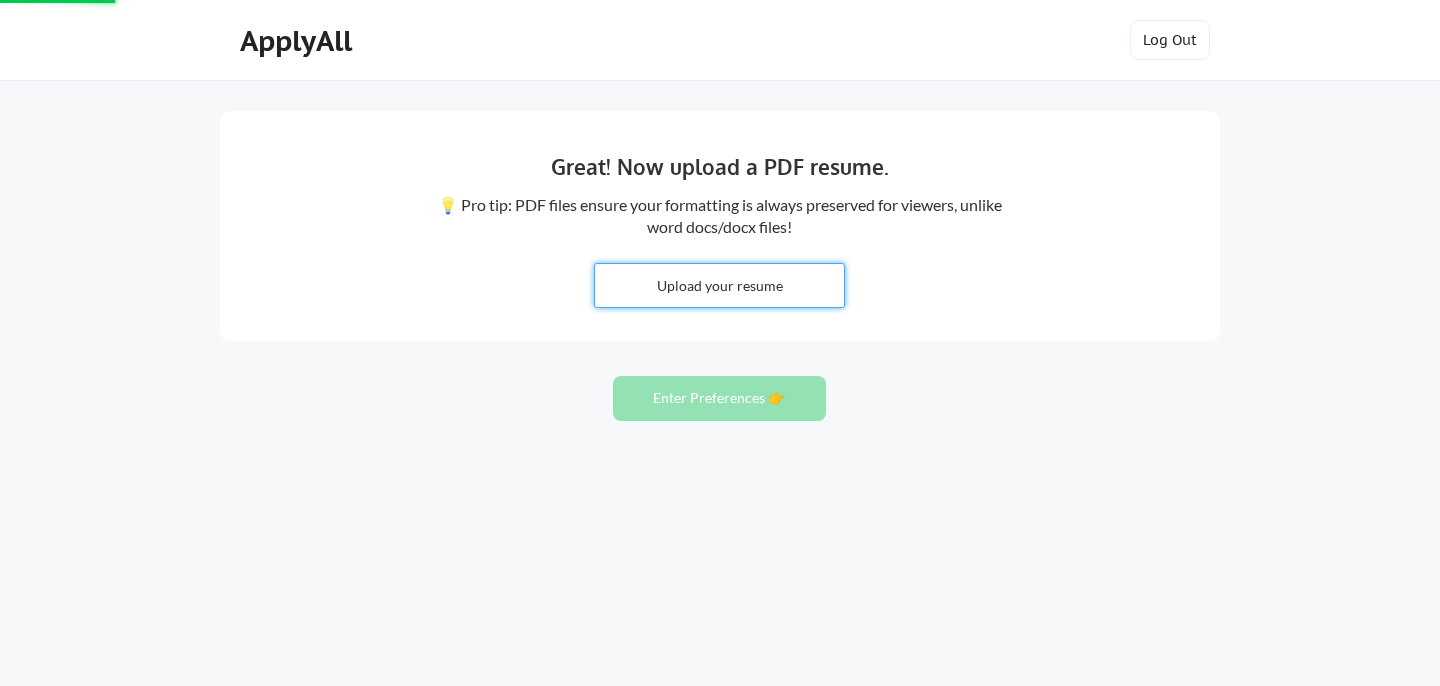 type 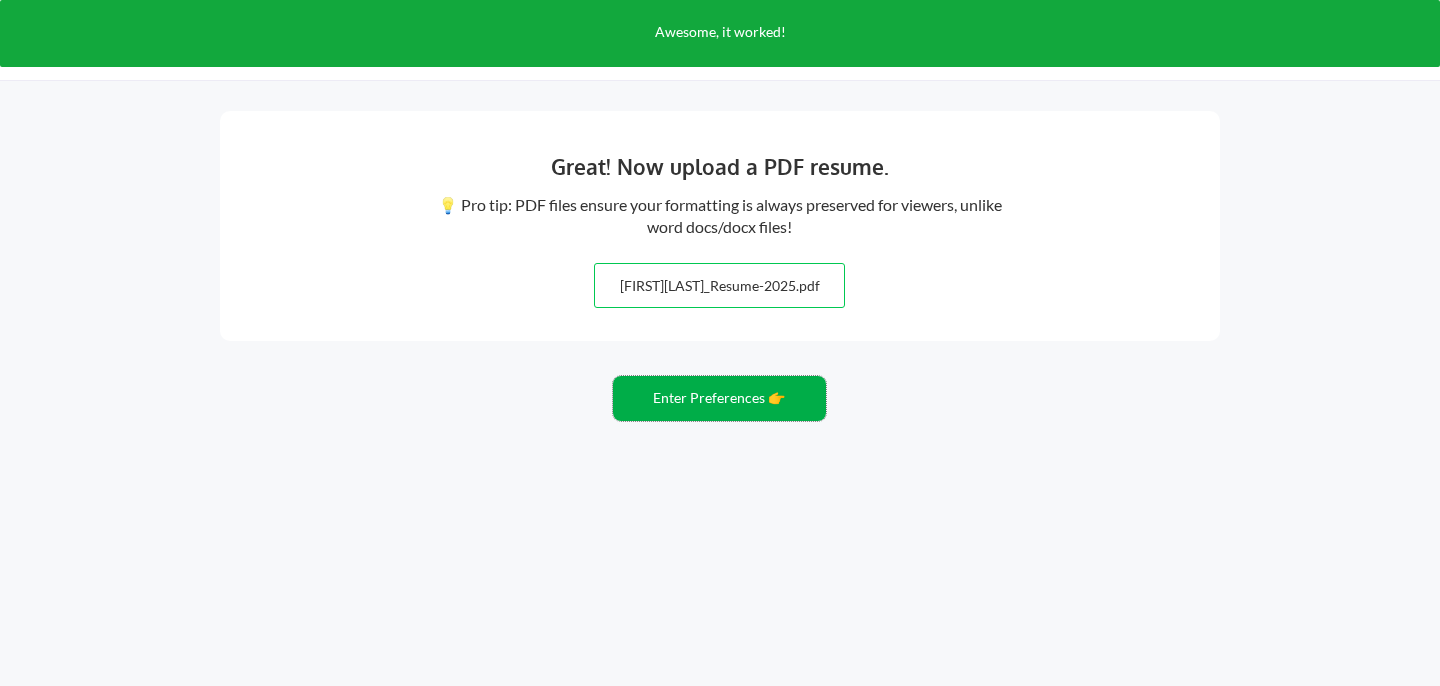 click on "Enter Preferences  👉" at bounding box center (719, 398) 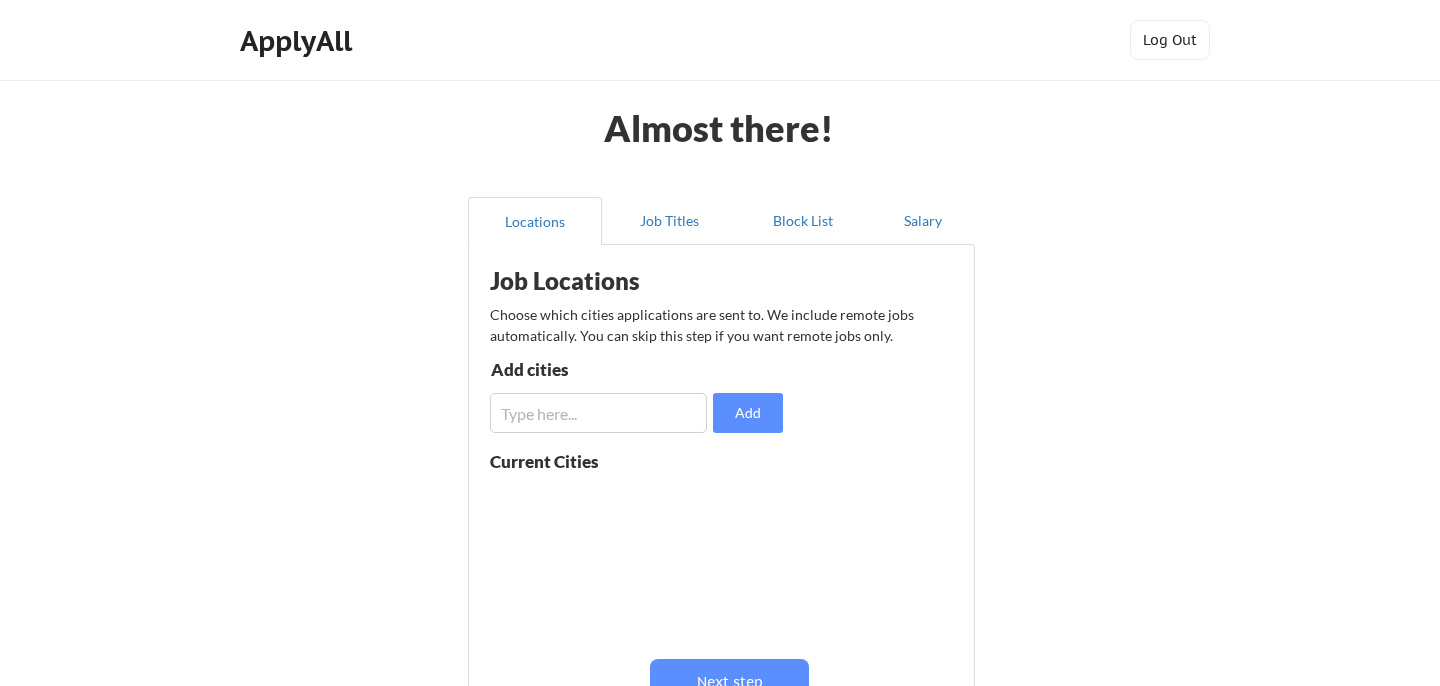 scroll, scrollTop: 0, scrollLeft: 0, axis: both 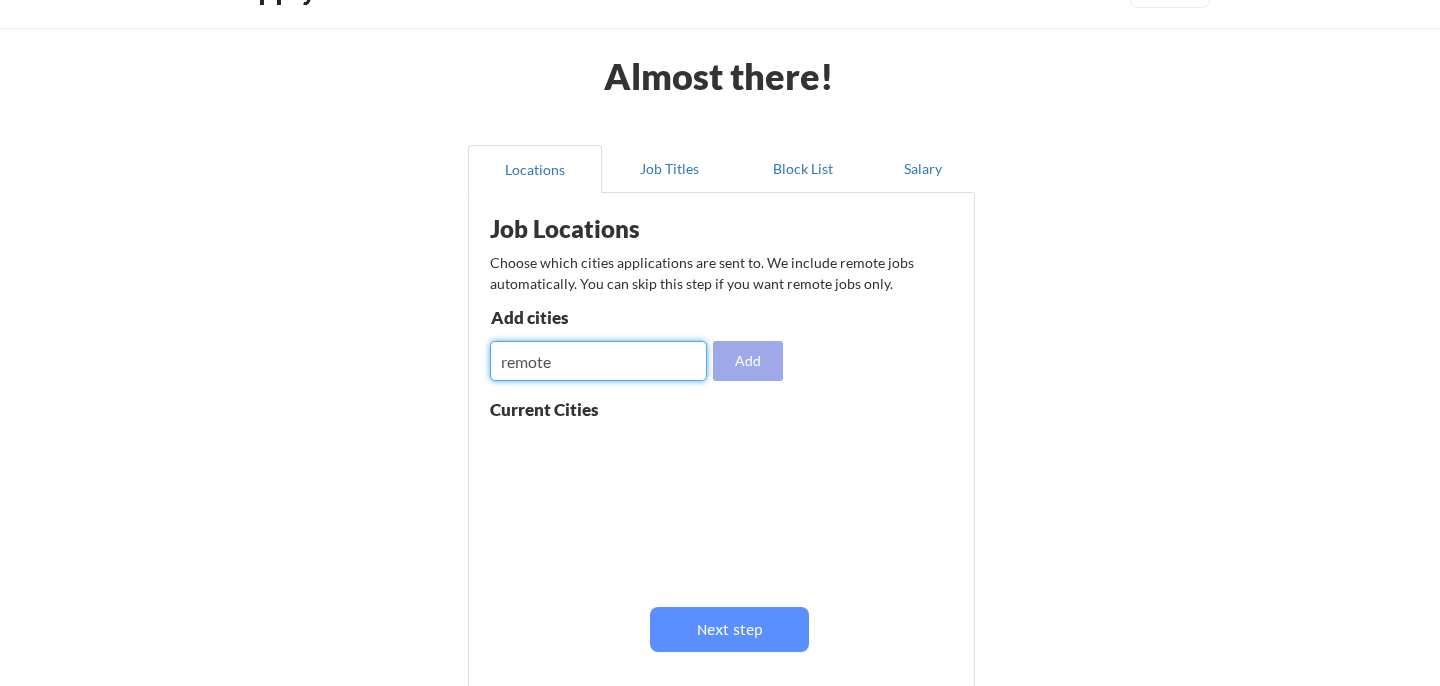 type on "remote" 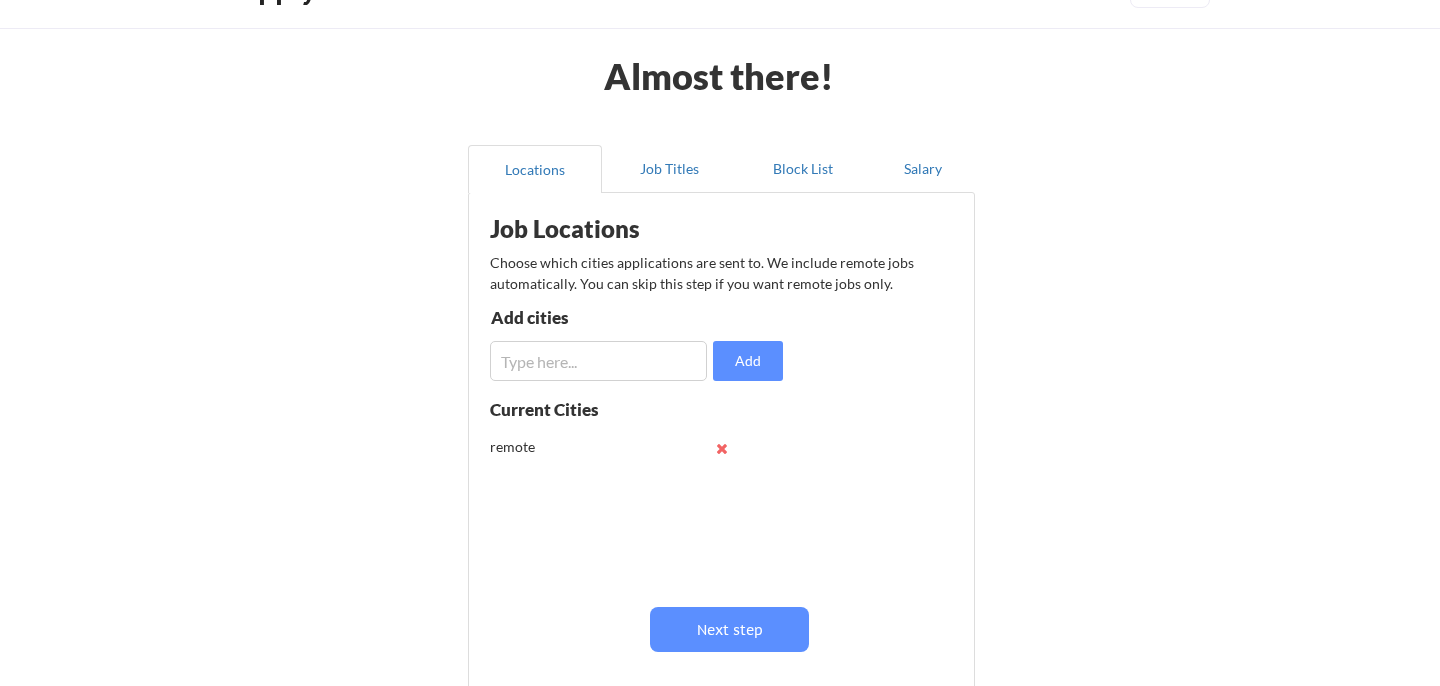 click at bounding box center [598, 361] 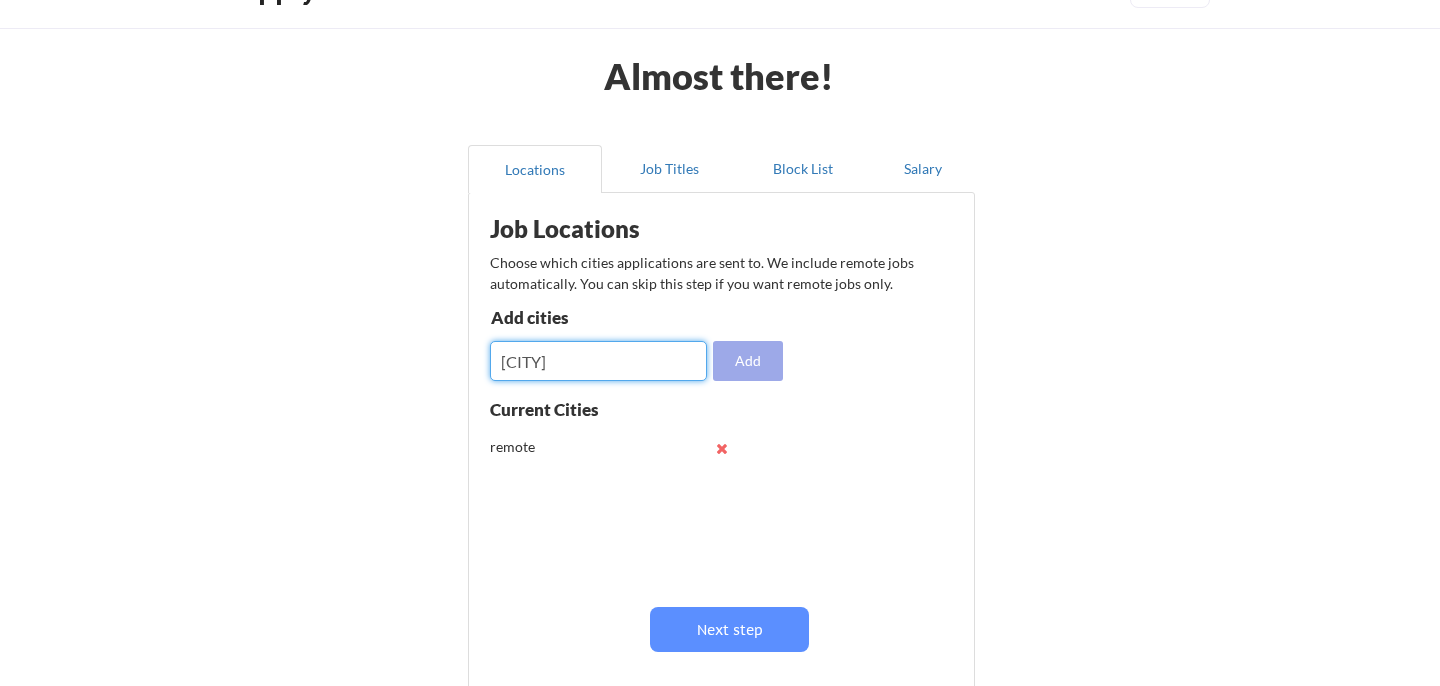 type on "[CITY]" 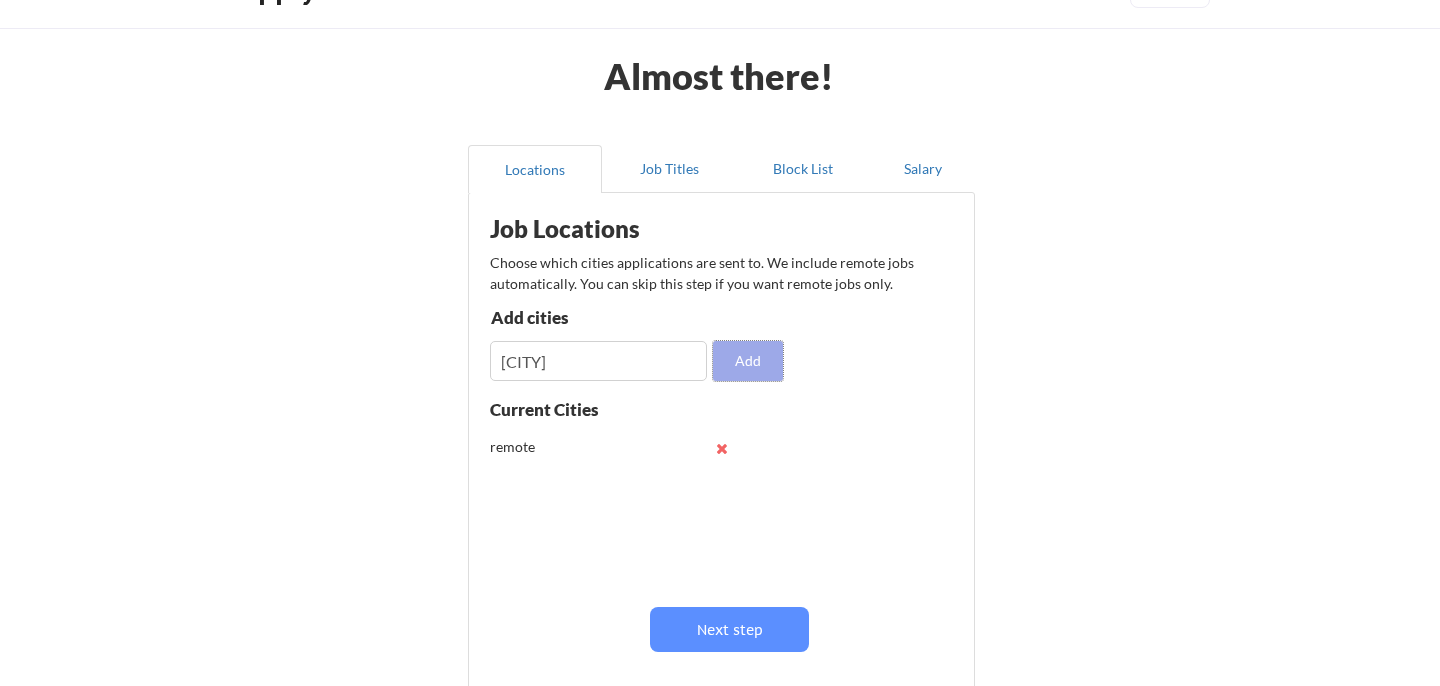 click on "Add" at bounding box center [748, 361] 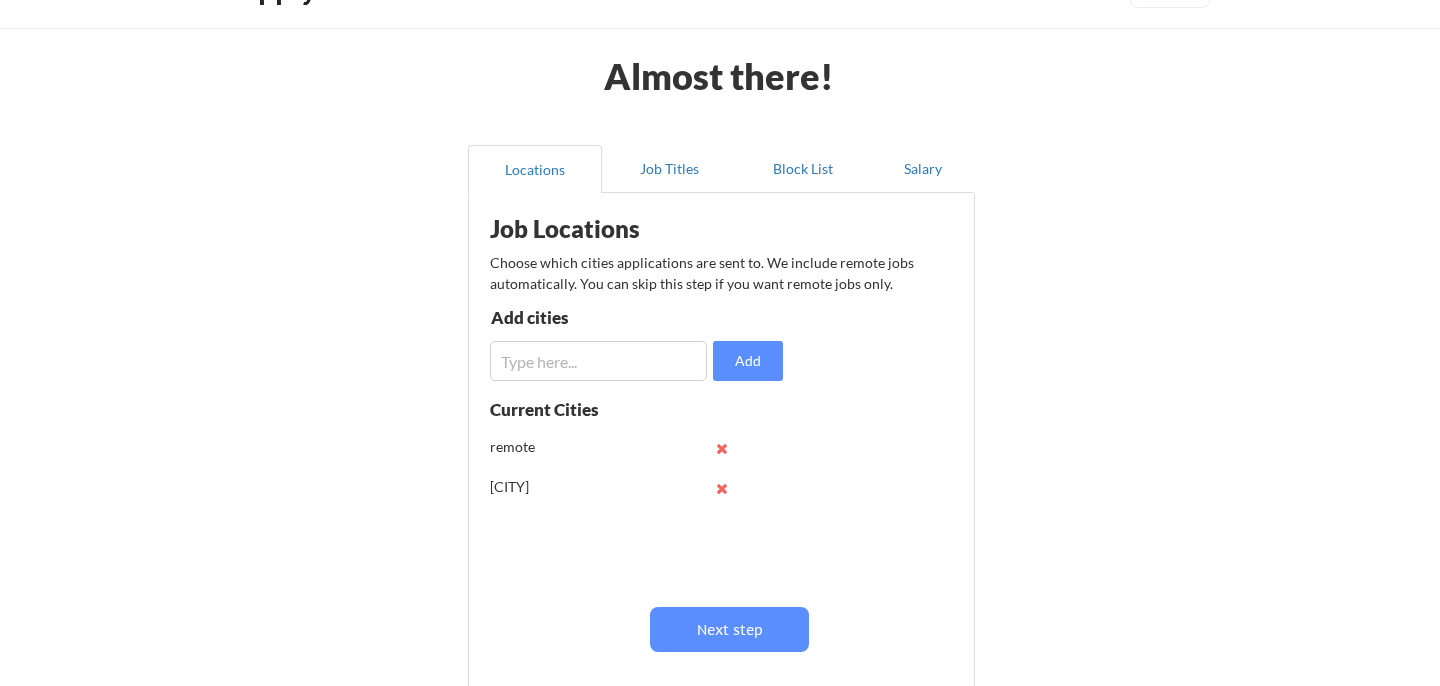 click at bounding box center (598, 361) 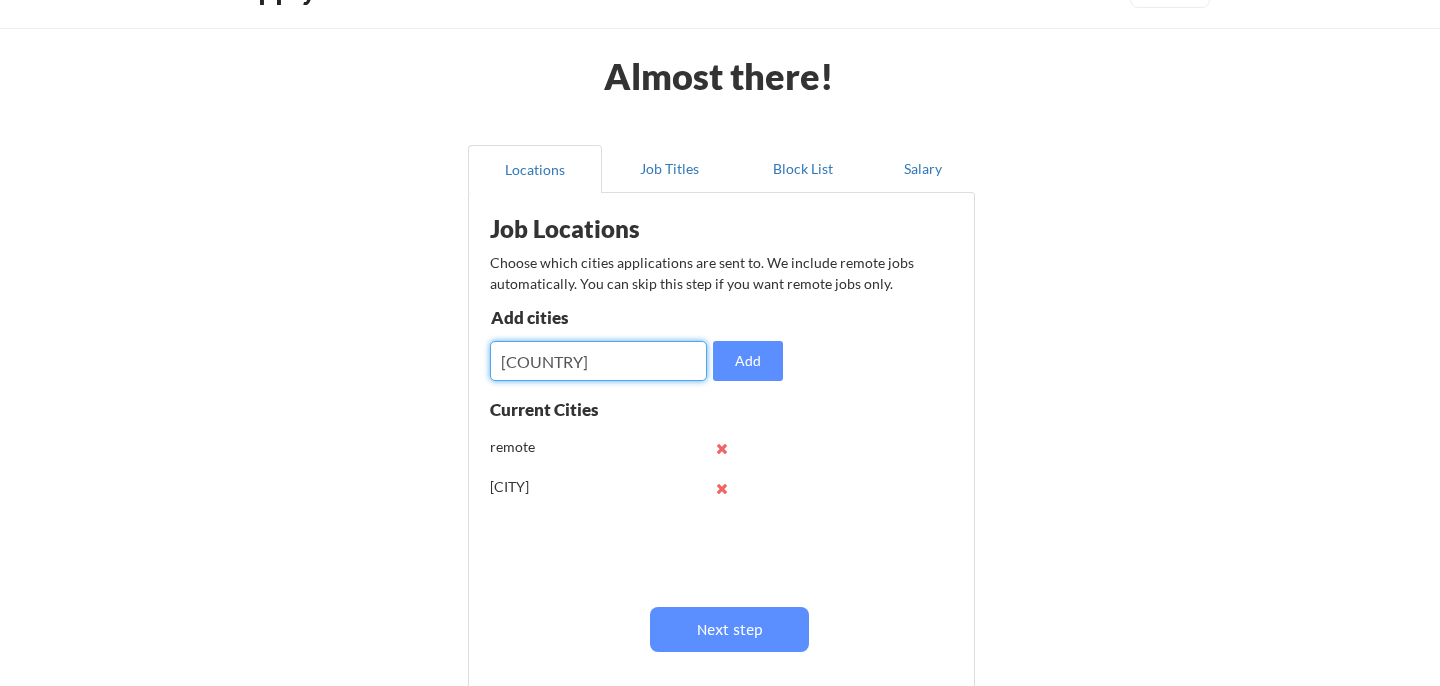 type on "[COUNTRY]" 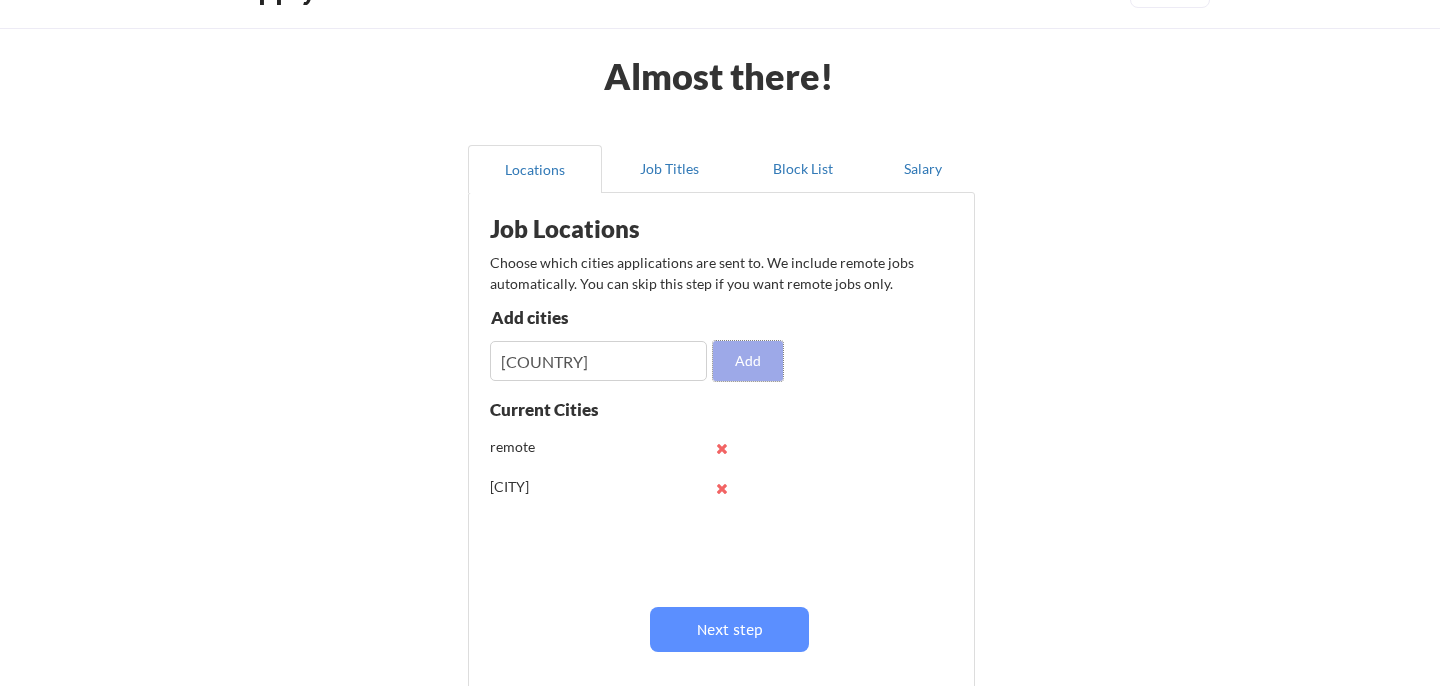 click on "Add" at bounding box center [748, 361] 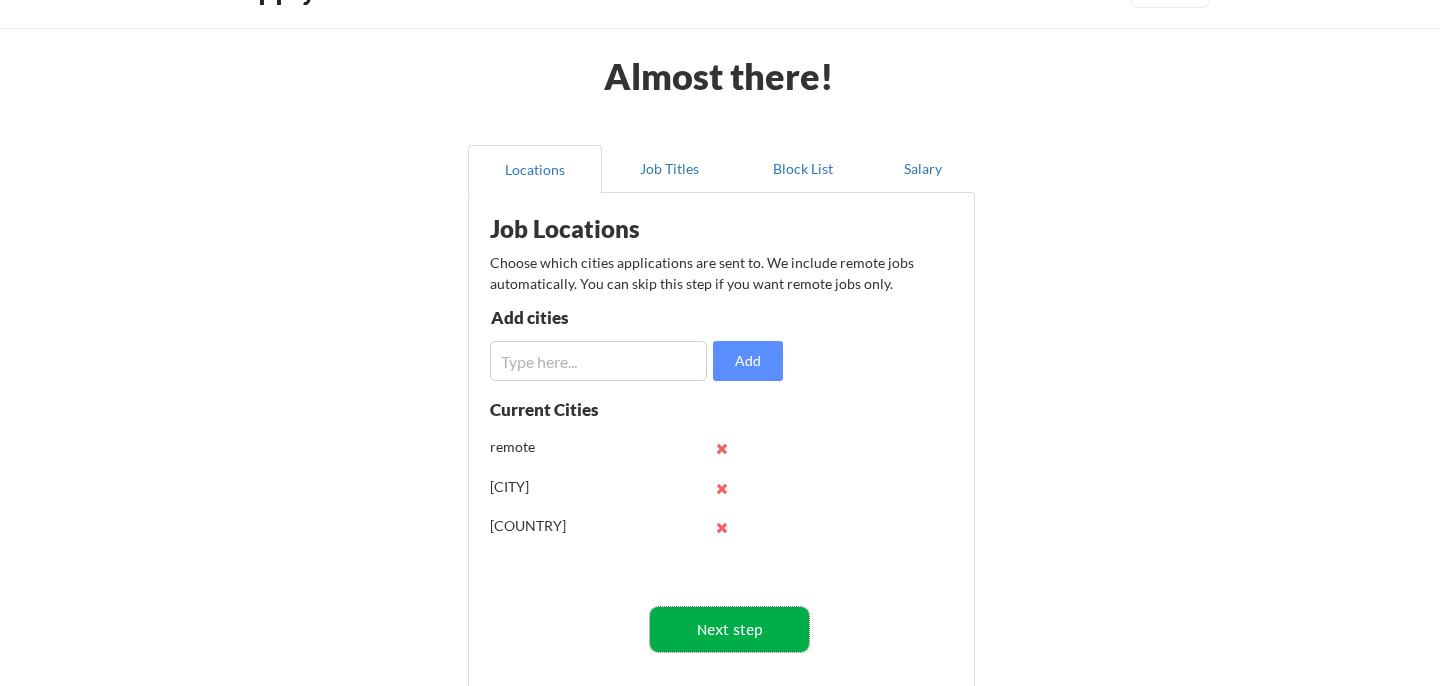 click on "Next step" at bounding box center [729, 629] 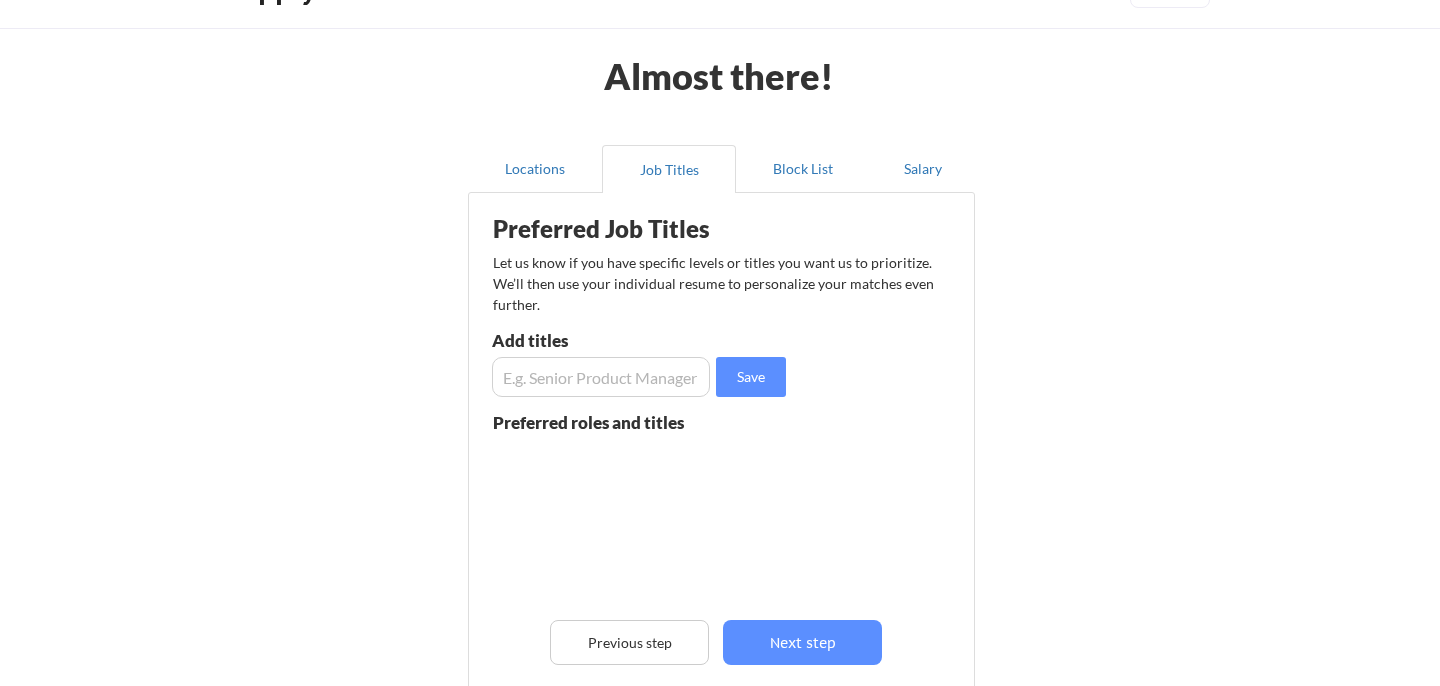 click at bounding box center [601, 377] 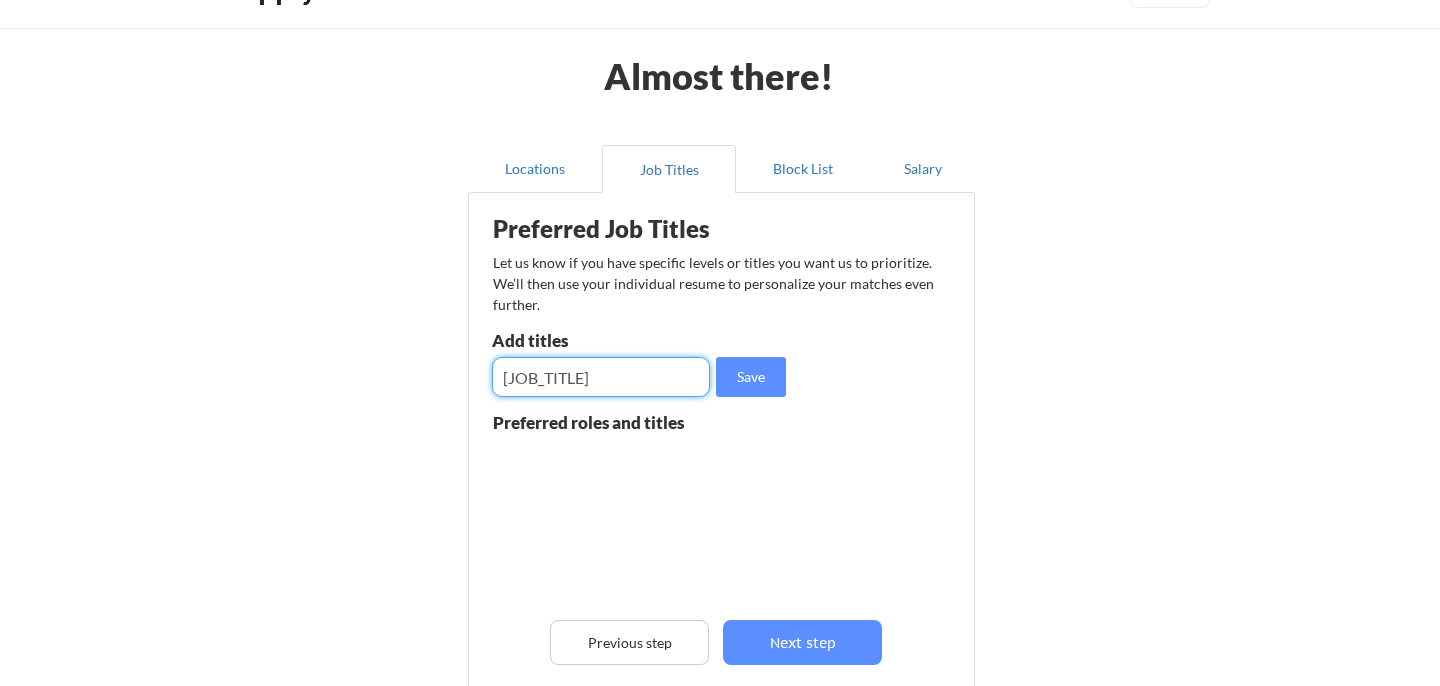 scroll, scrollTop: 0, scrollLeft: 2, axis: horizontal 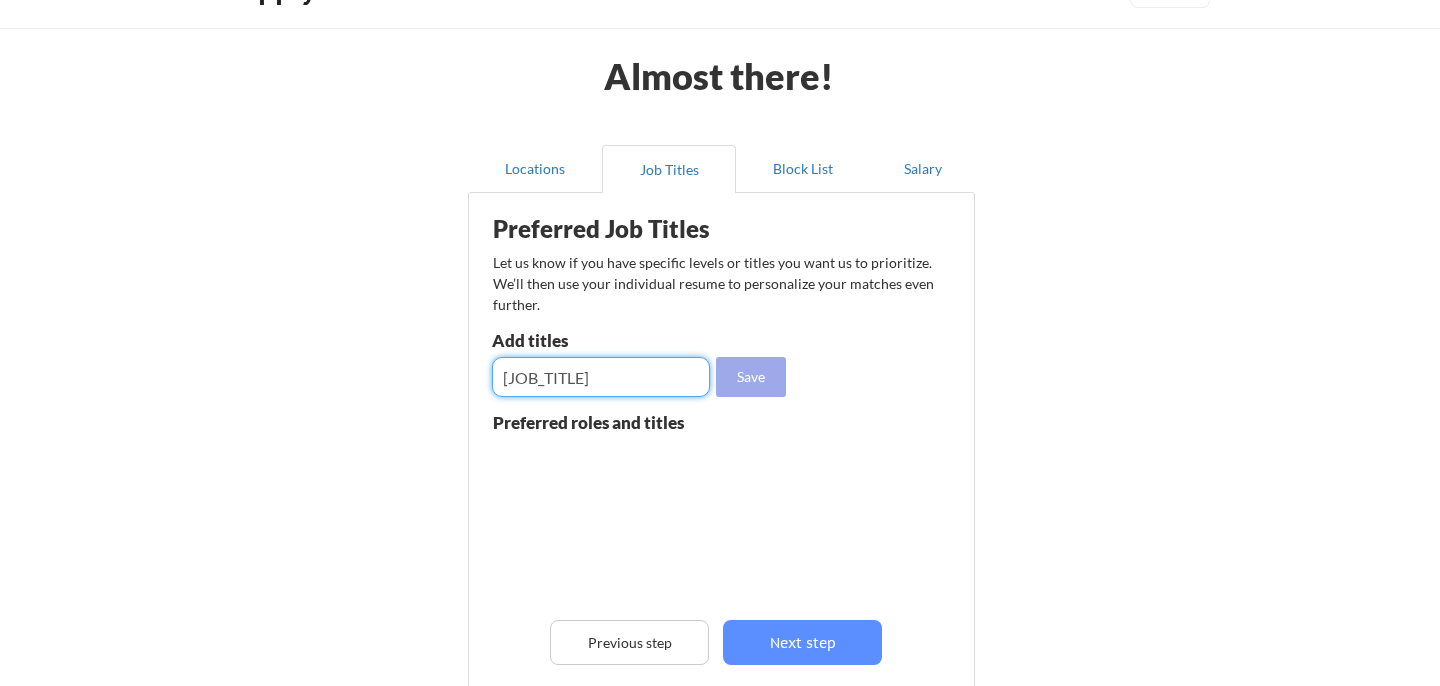 type on "[JOB_TITLE]" 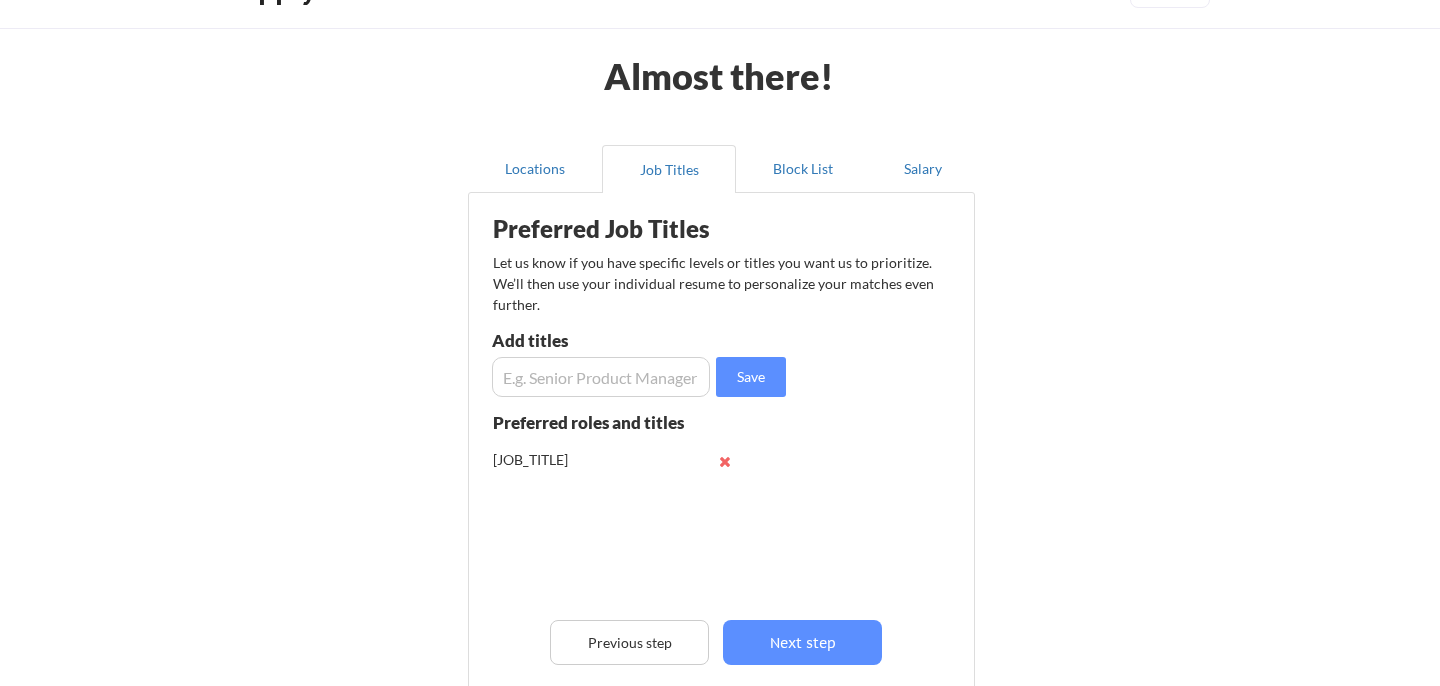 click at bounding box center (601, 377) 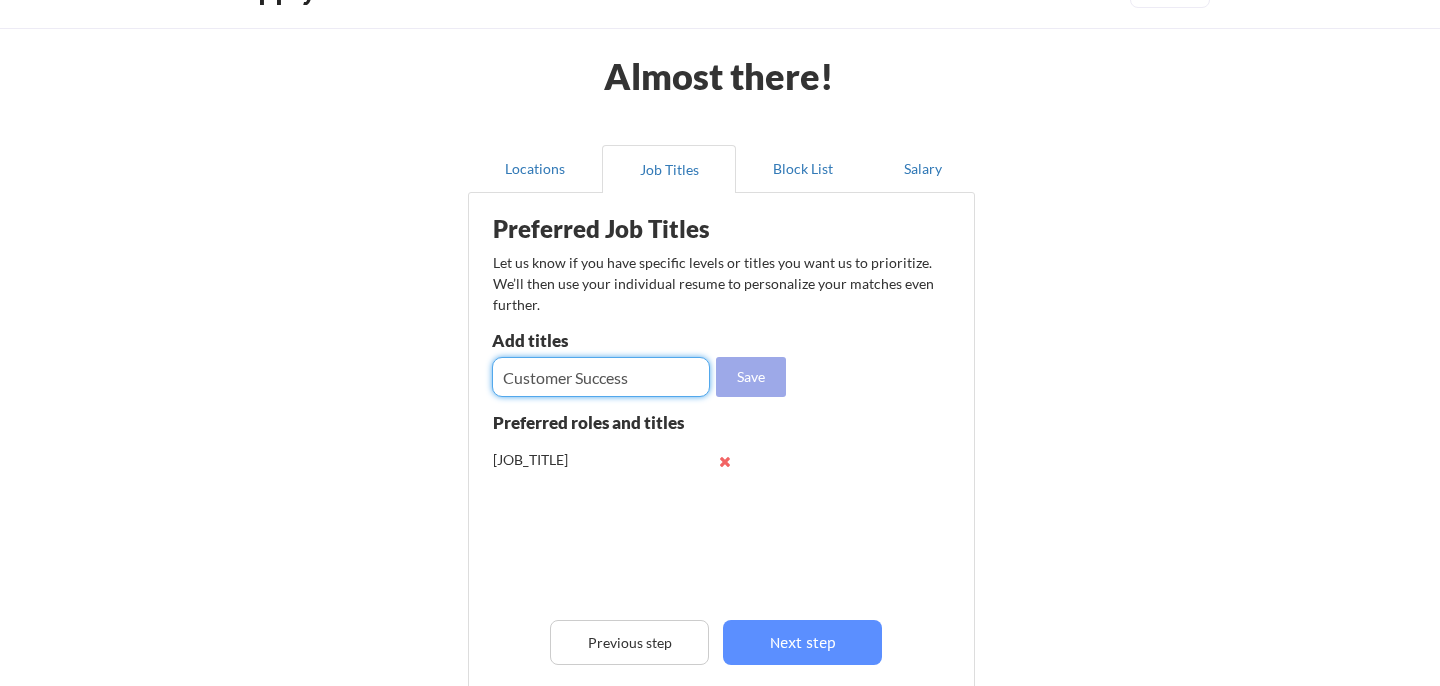 type on "Customer Success" 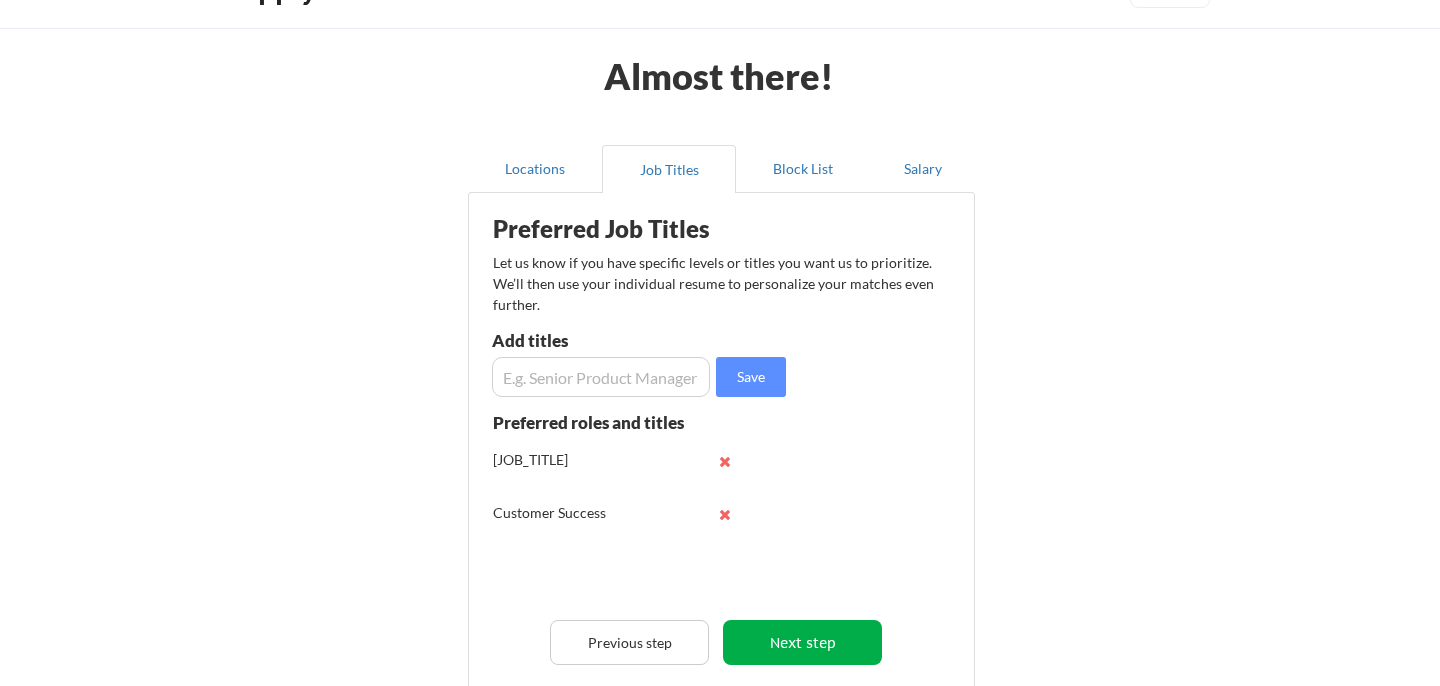 click on "Next step" at bounding box center (802, 642) 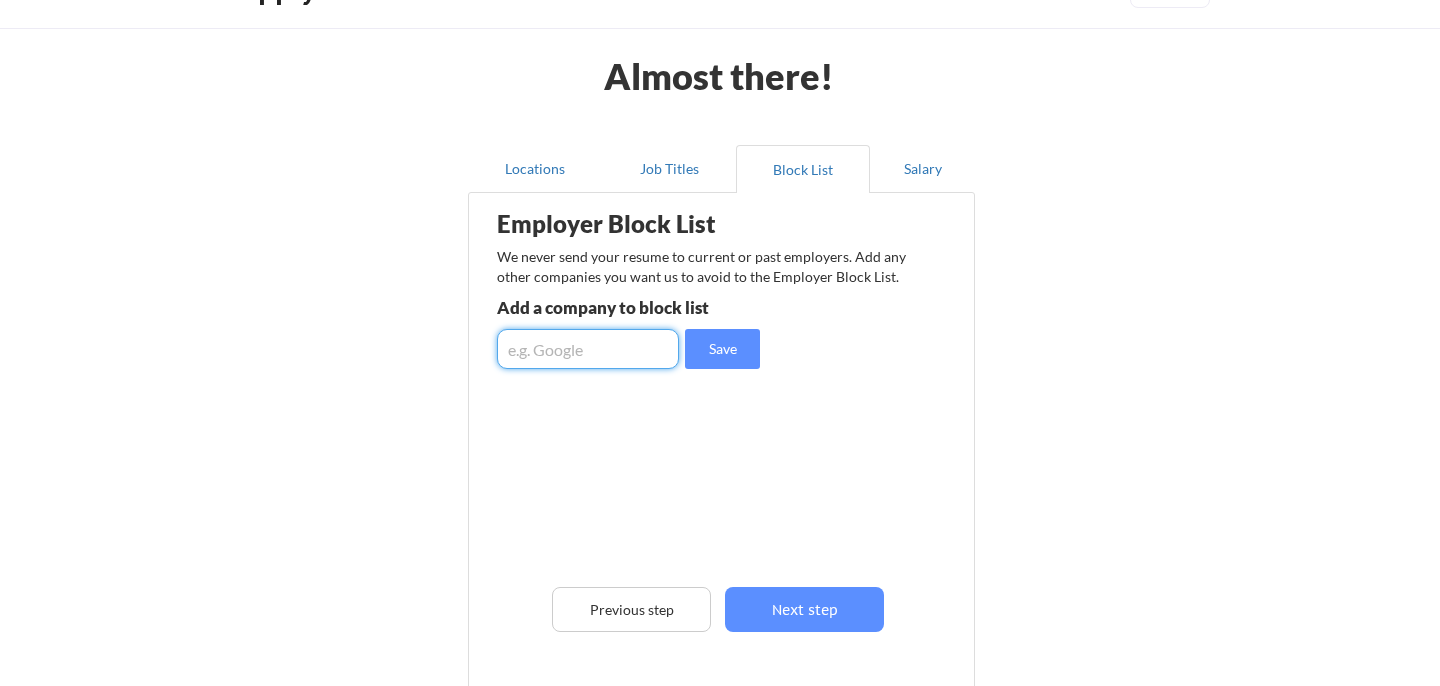 click at bounding box center (588, 349) 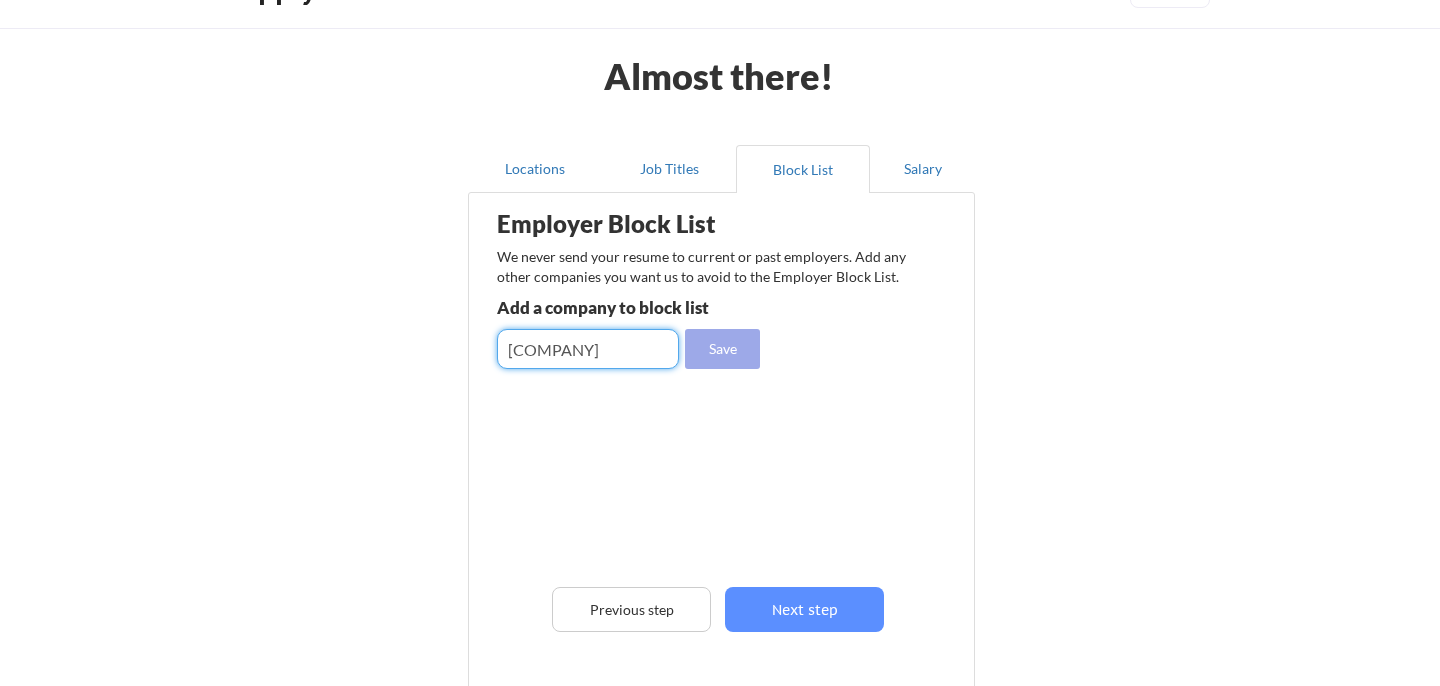 type on "[COMPANY]" 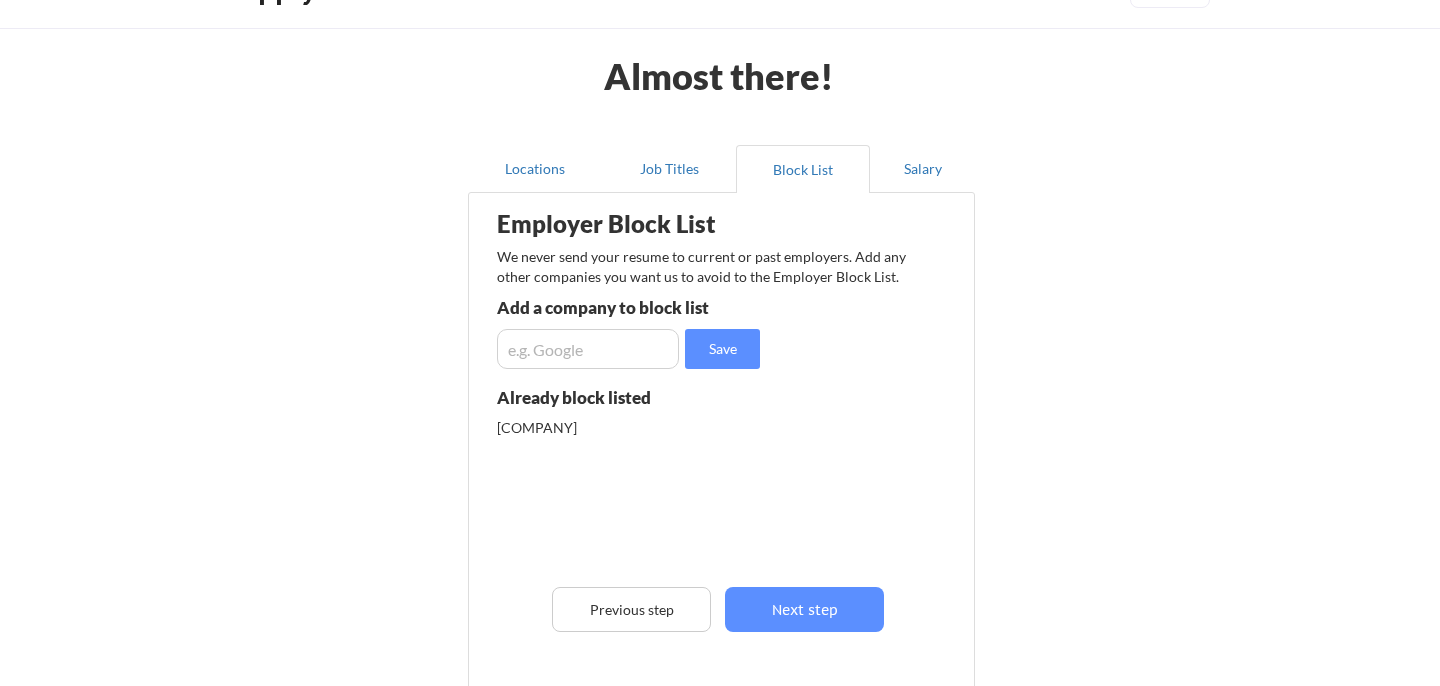 click at bounding box center [588, 349] 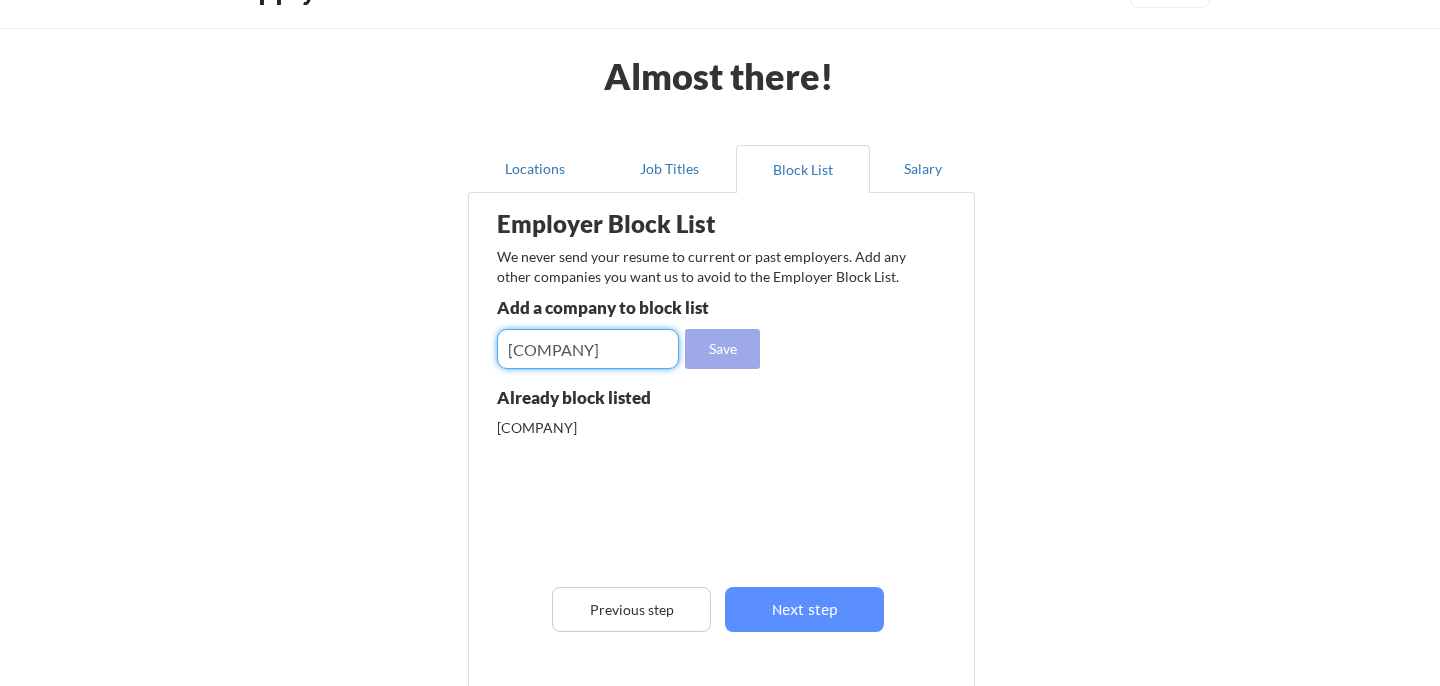 type on "[COMPANY]" 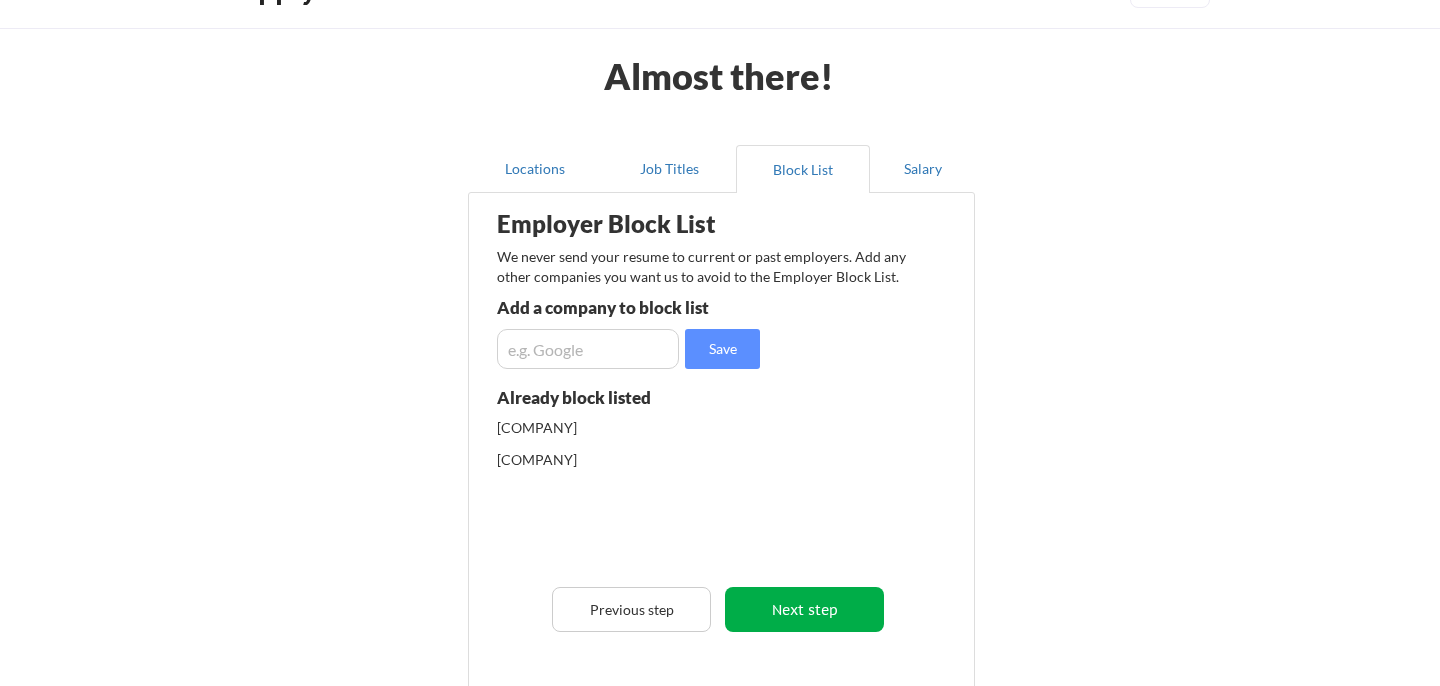 click on "Next step" at bounding box center (804, 609) 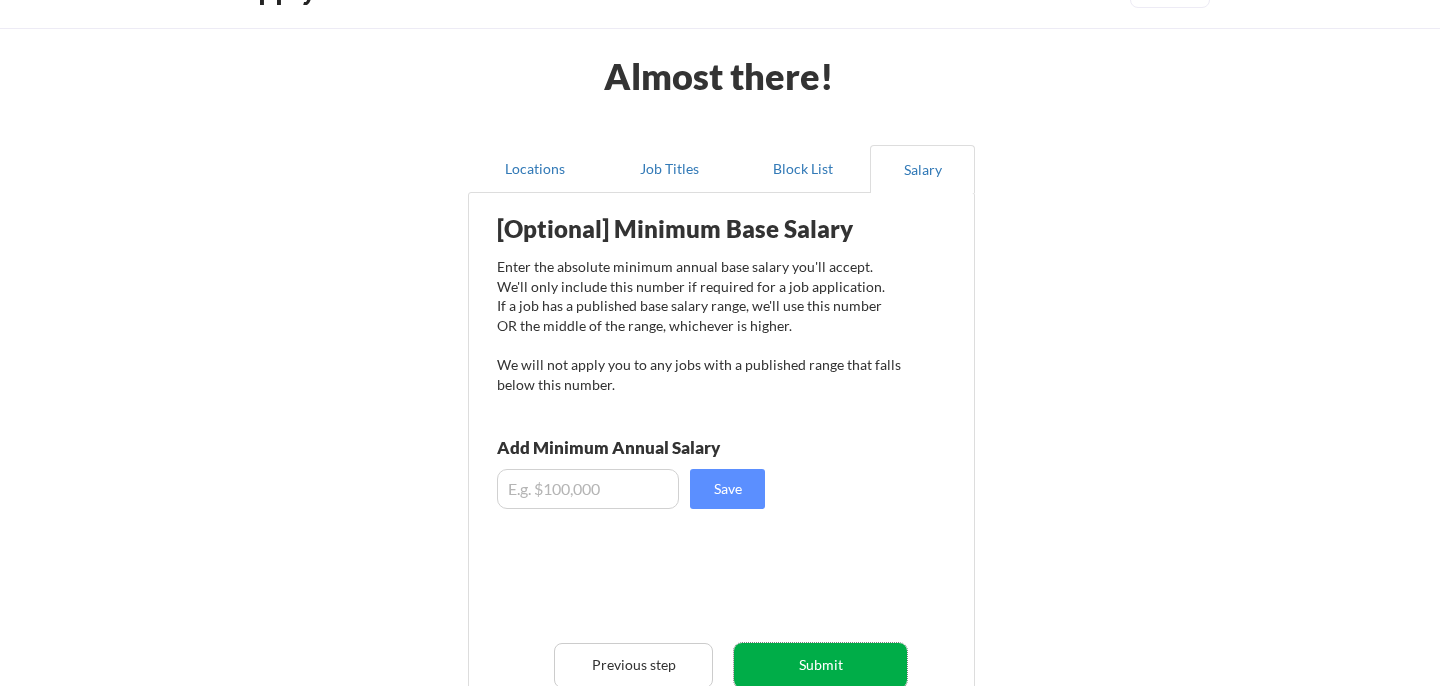 click on "Submit" at bounding box center [820, 665] 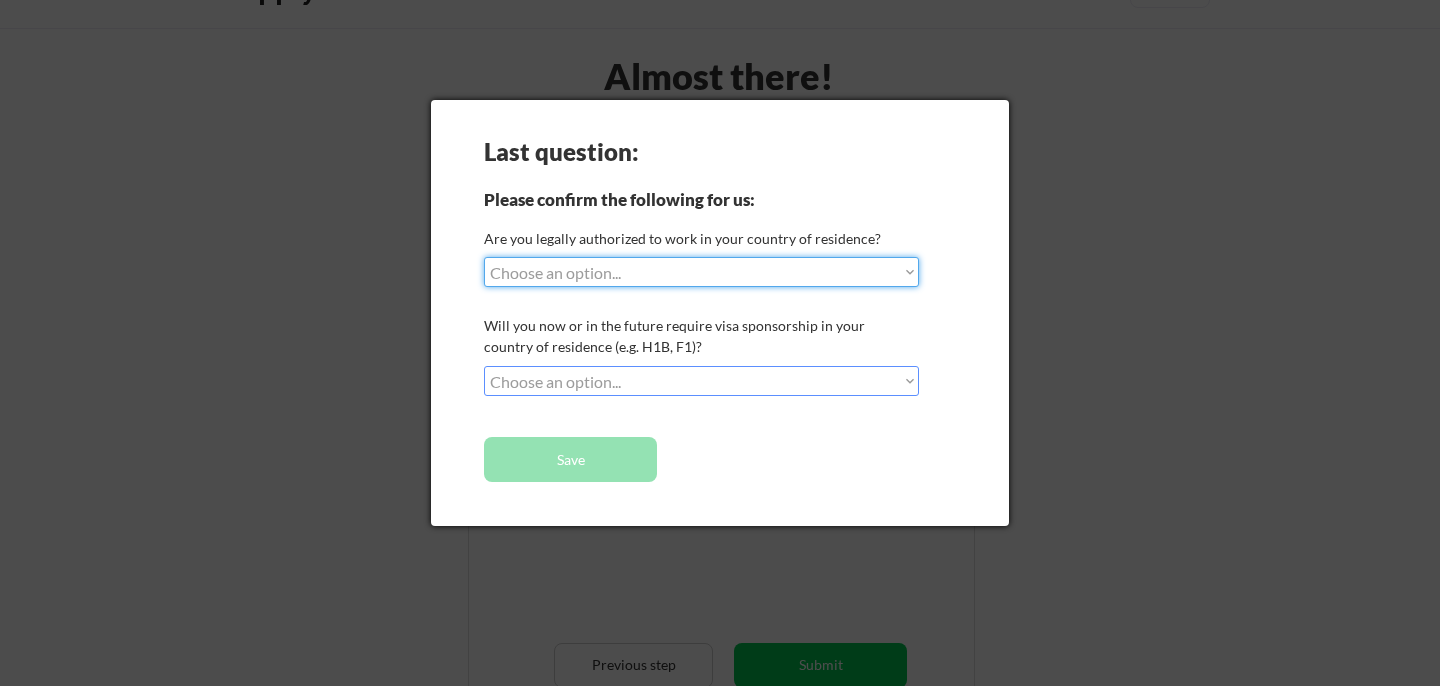 click on "Choose an option... Yes, I am a US Citizen Yes, I am a Canadian Citizen Yes, I am a US Green Card Holder Yes, I am an Other Permanent Resident Yes, I am here on a visa (H1B, OPT, etc.) No, I am not (yet) authorized" at bounding box center (701, 272) 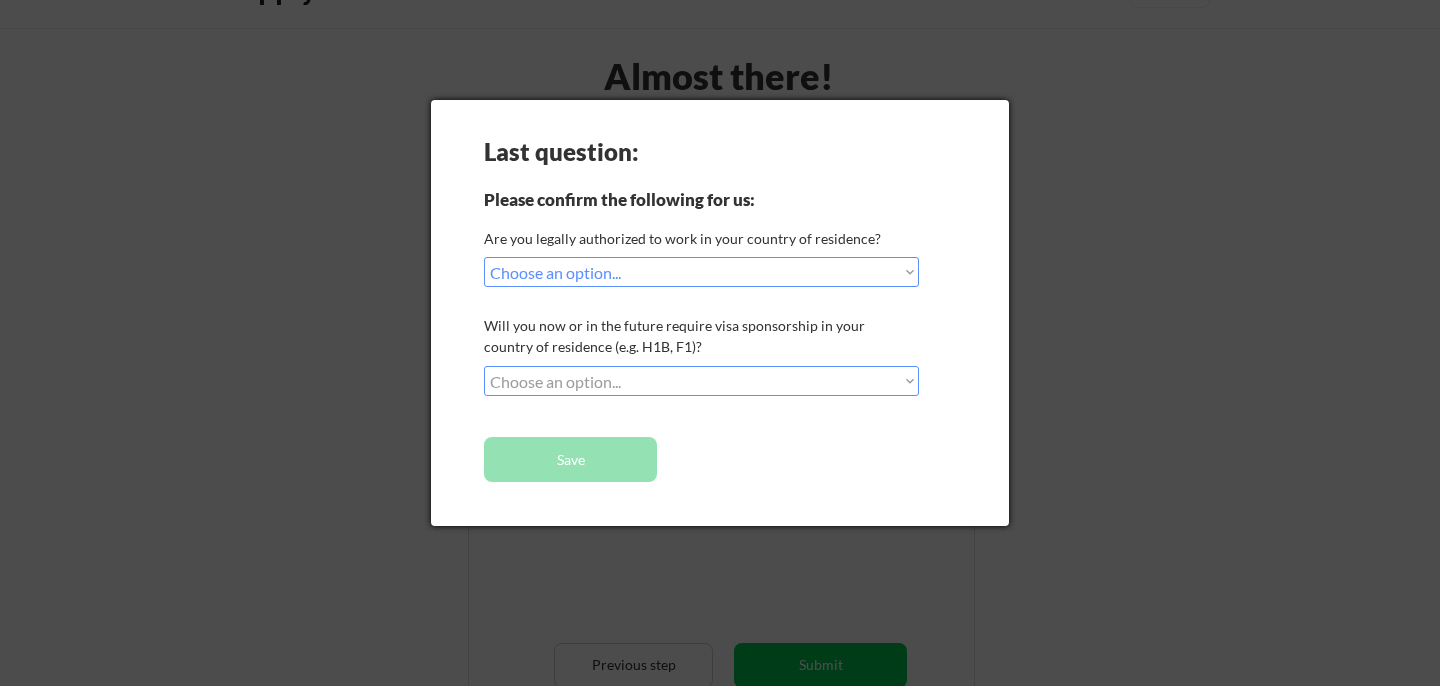 click on "Choose an option... No, I will not need sponsorship Yes, I will need sponsorship" at bounding box center (701, 381) 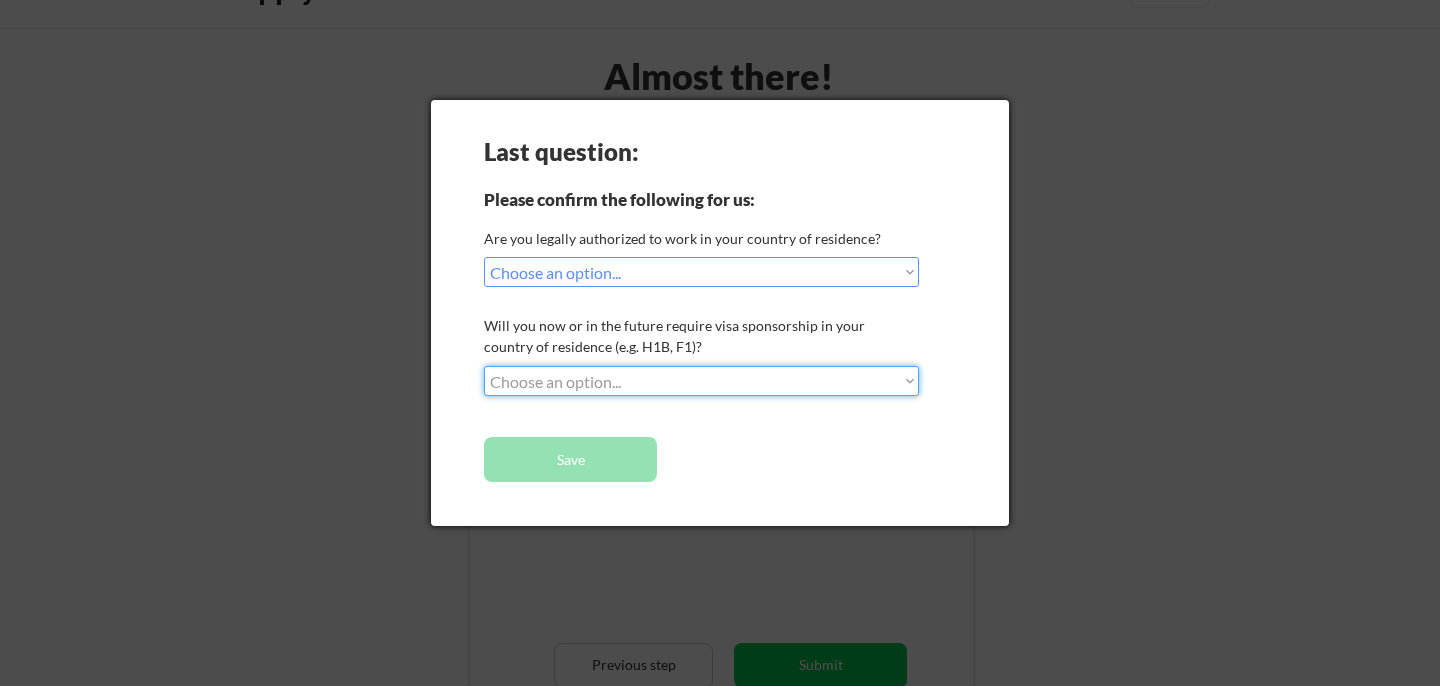 select on ""no__i_will_not_need_sponsorship"" 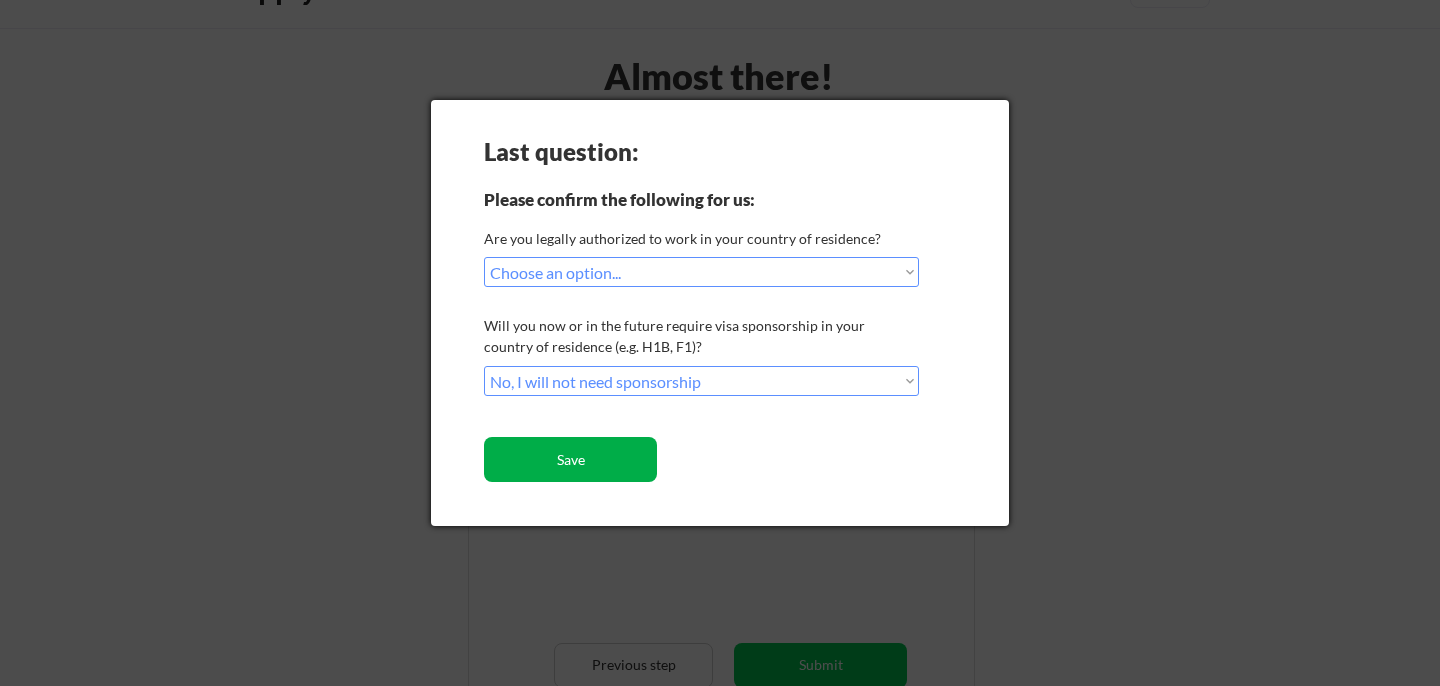 click on "Save" at bounding box center [570, 459] 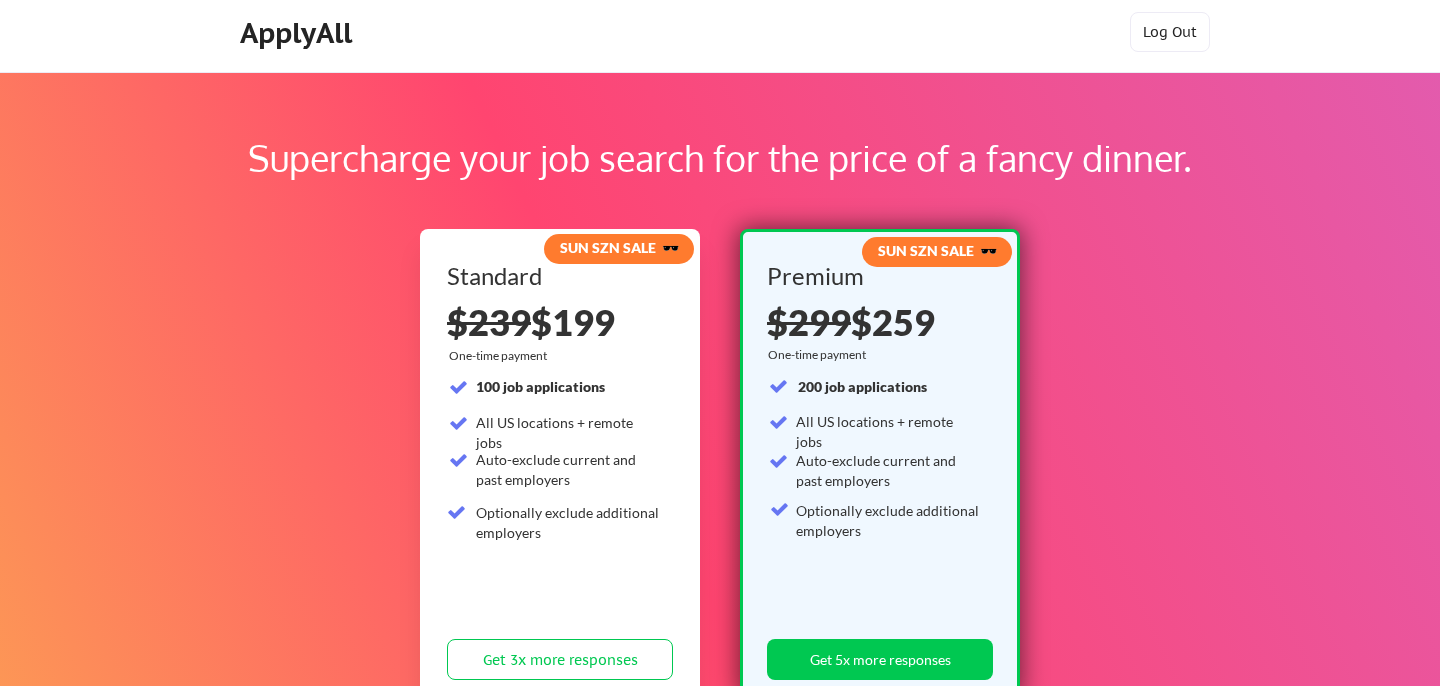 scroll, scrollTop: 0, scrollLeft: 0, axis: both 